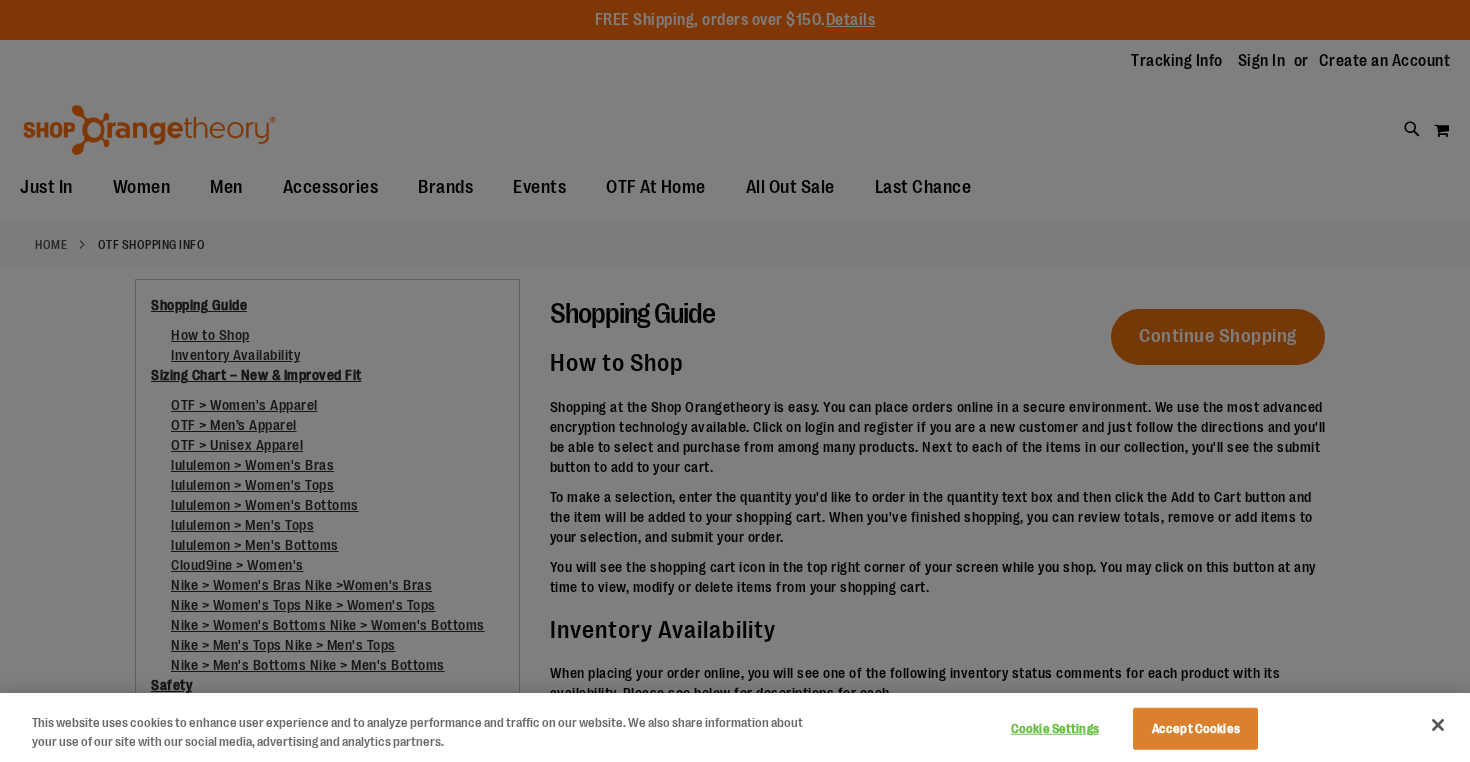 scroll, scrollTop: 0, scrollLeft: 0, axis: both 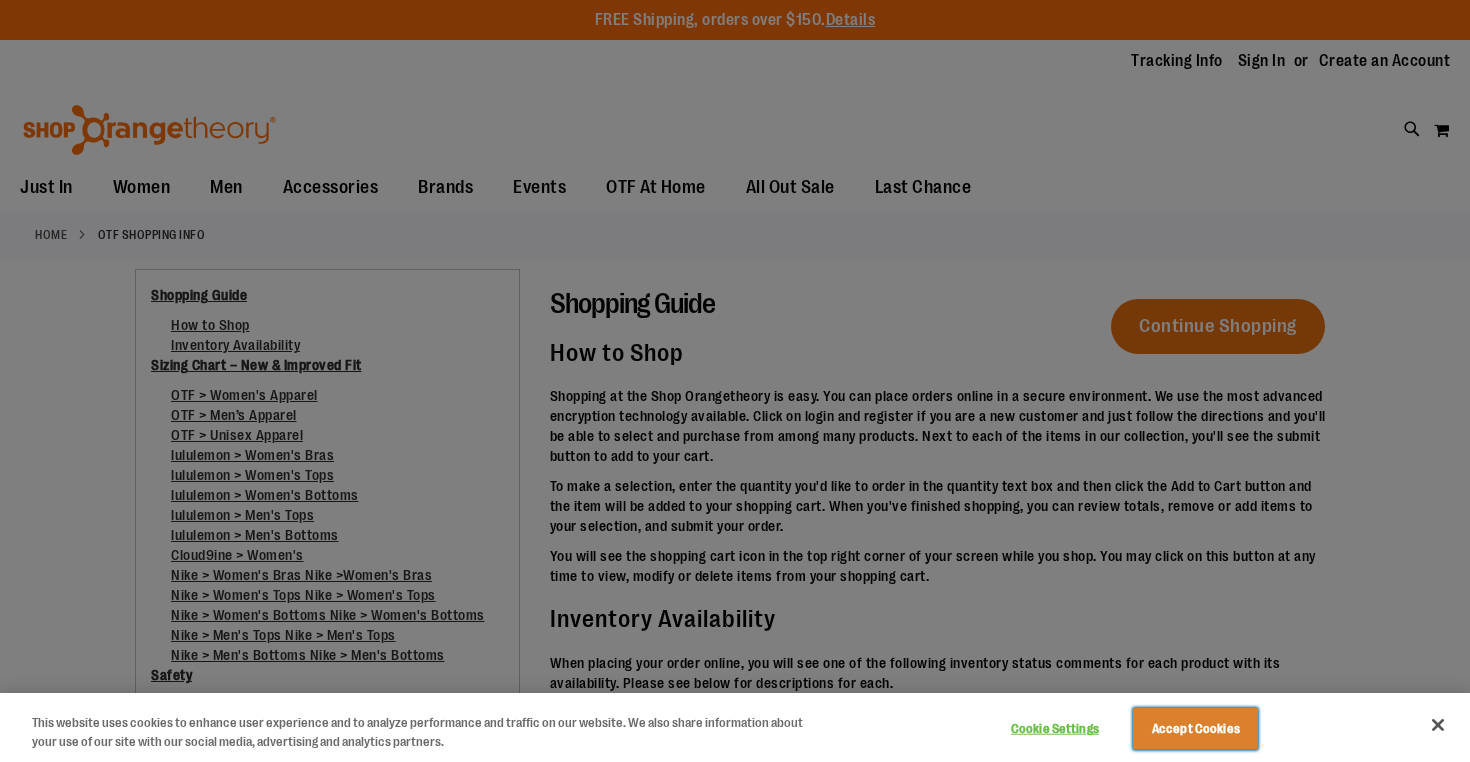 click on "Accept Cookies" at bounding box center (1195, 729) 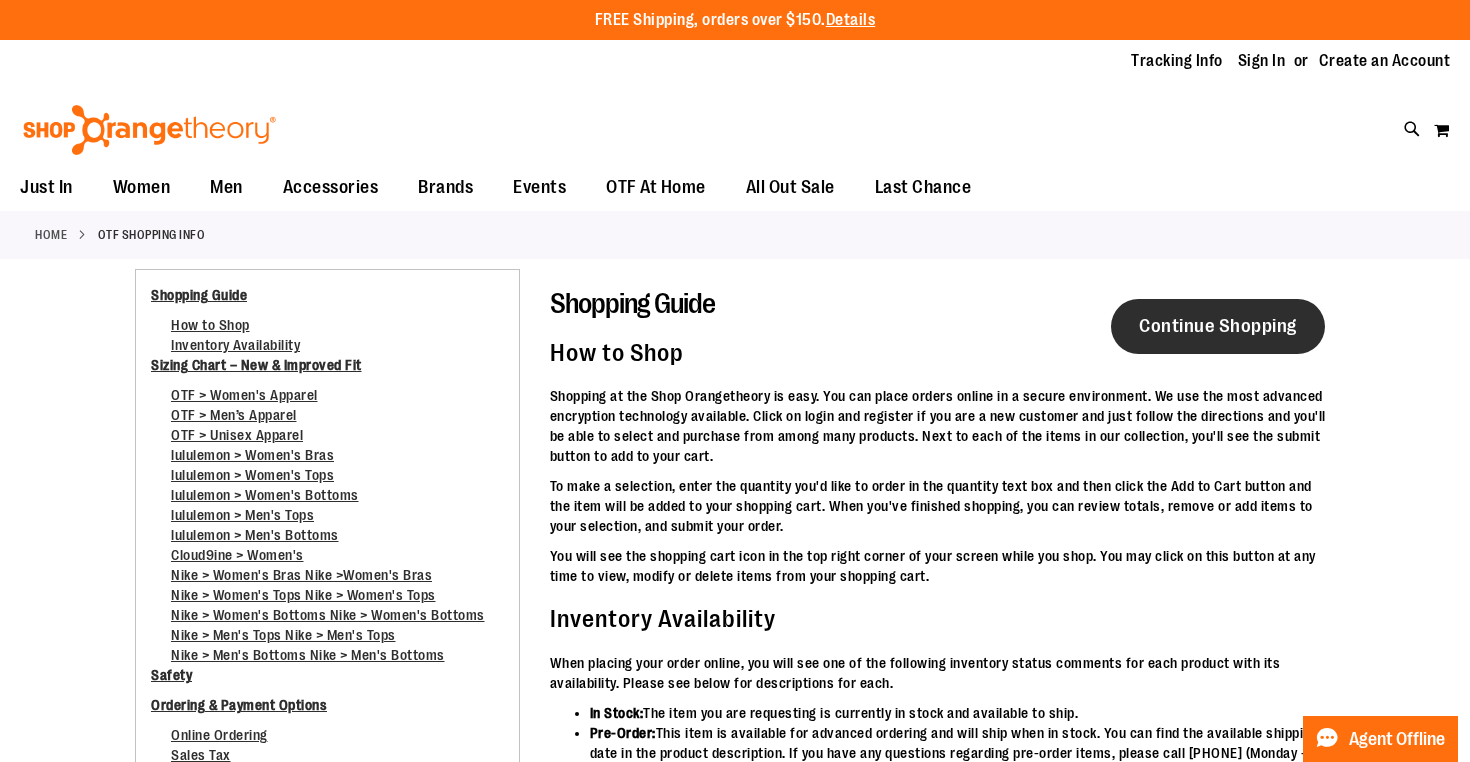 click on "Continue Shopping" at bounding box center (1218, 326) 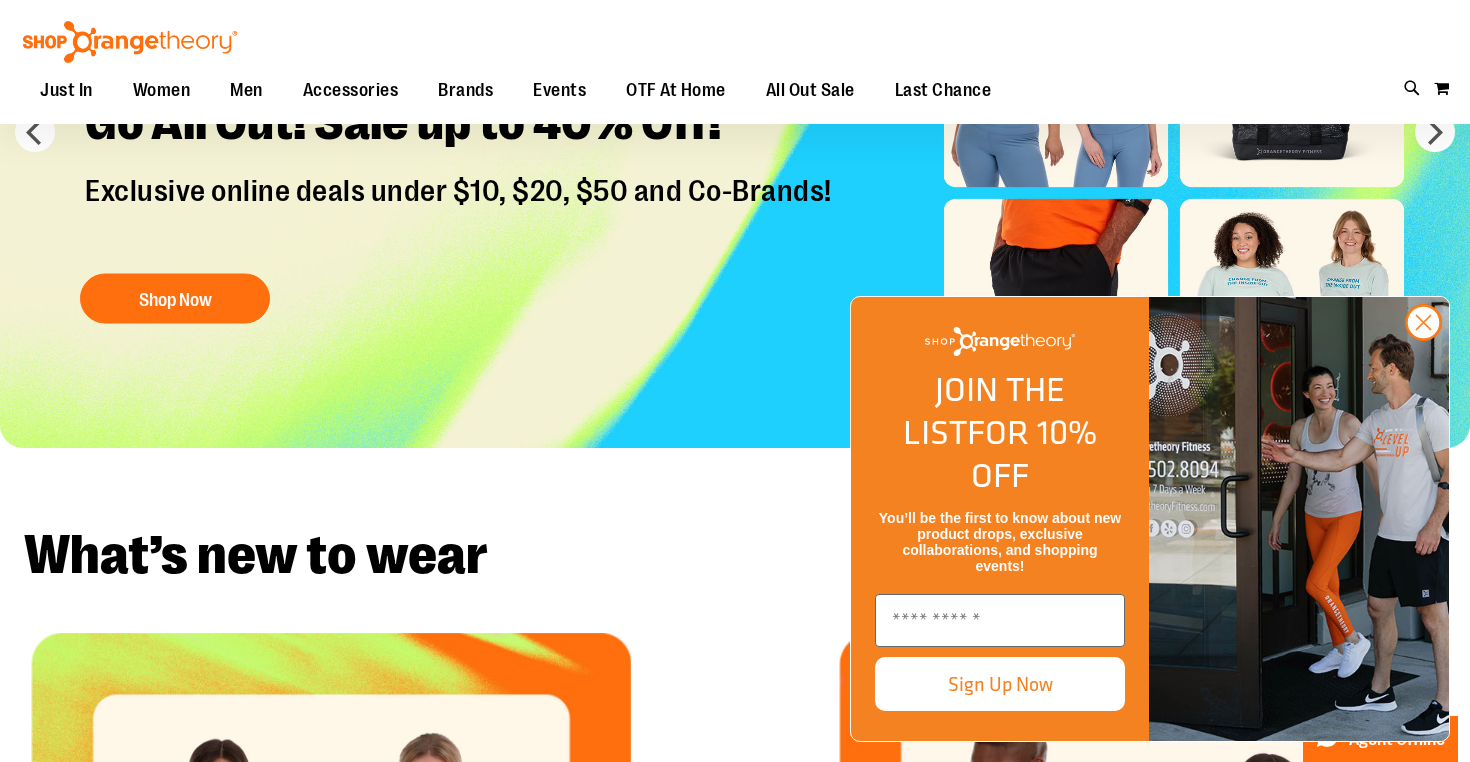 scroll, scrollTop: 293, scrollLeft: 0, axis: vertical 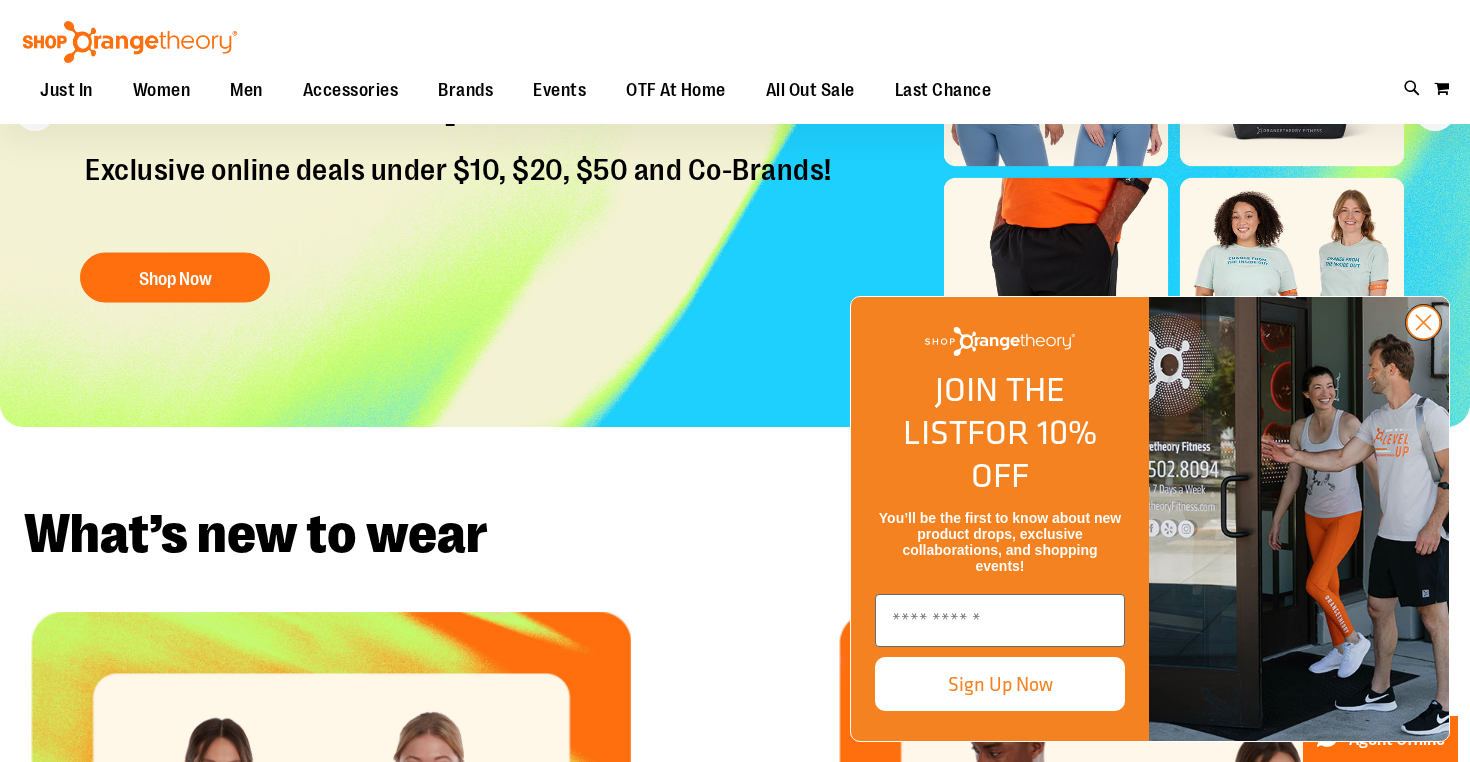 click 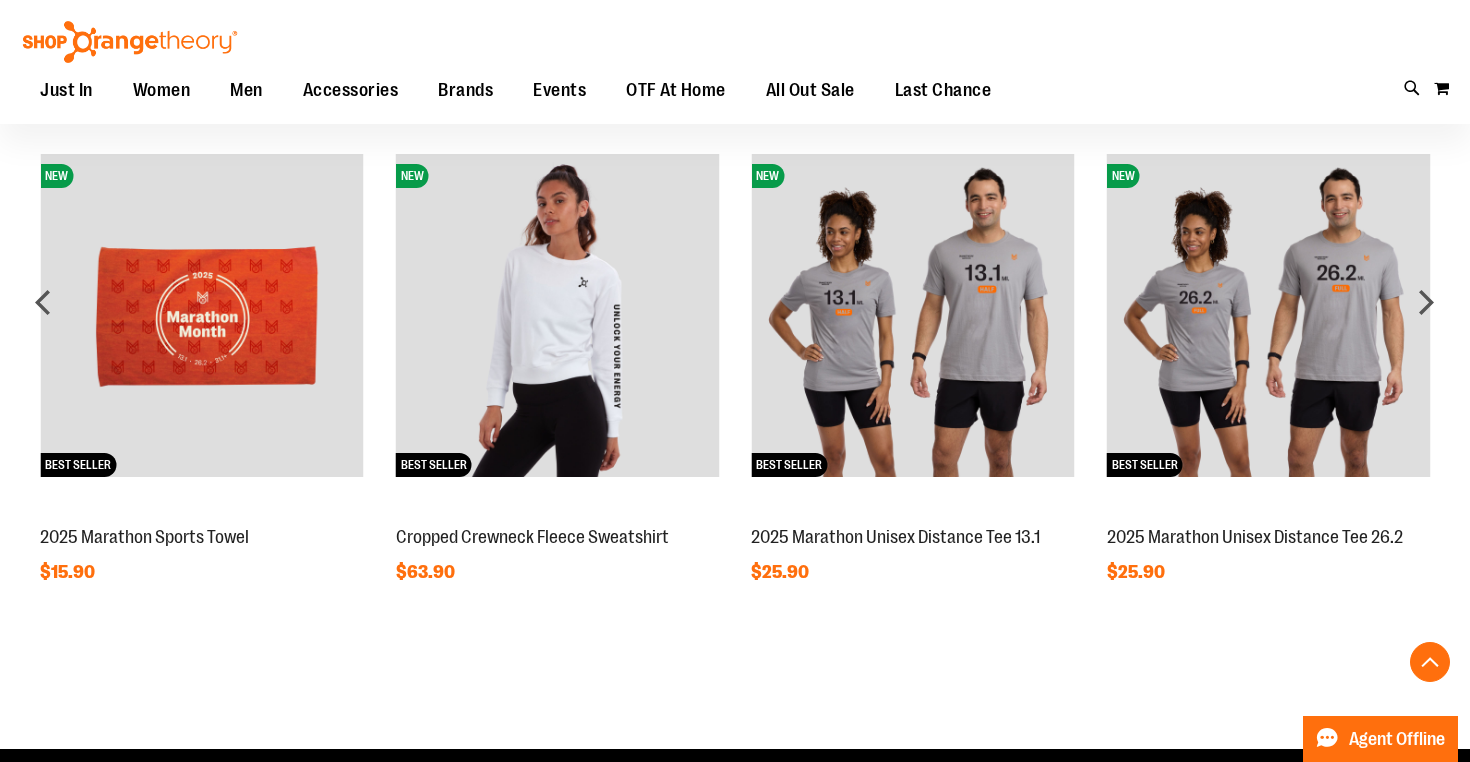 scroll, scrollTop: 1560, scrollLeft: 0, axis: vertical 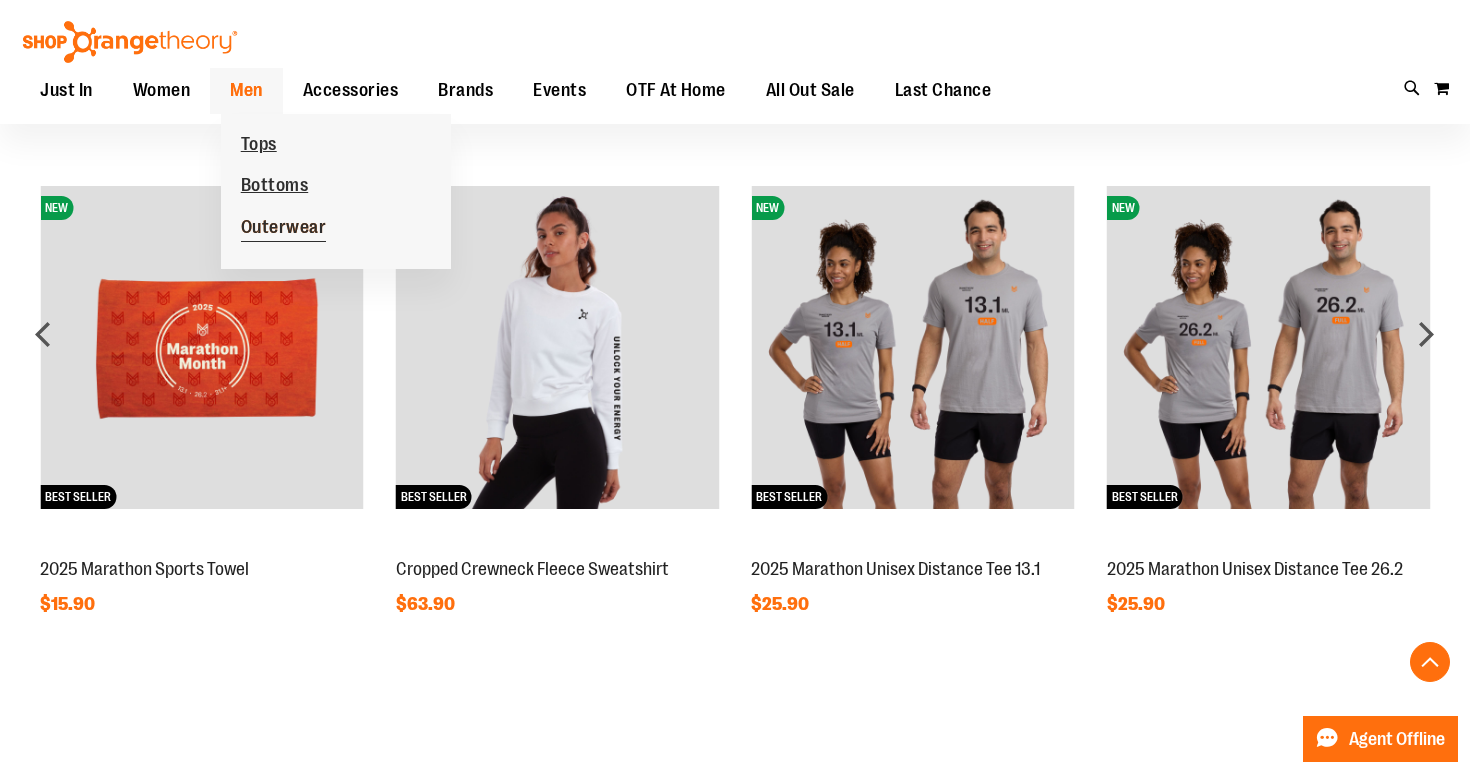 click on "Outerwear" at bounding box center (284, 229) 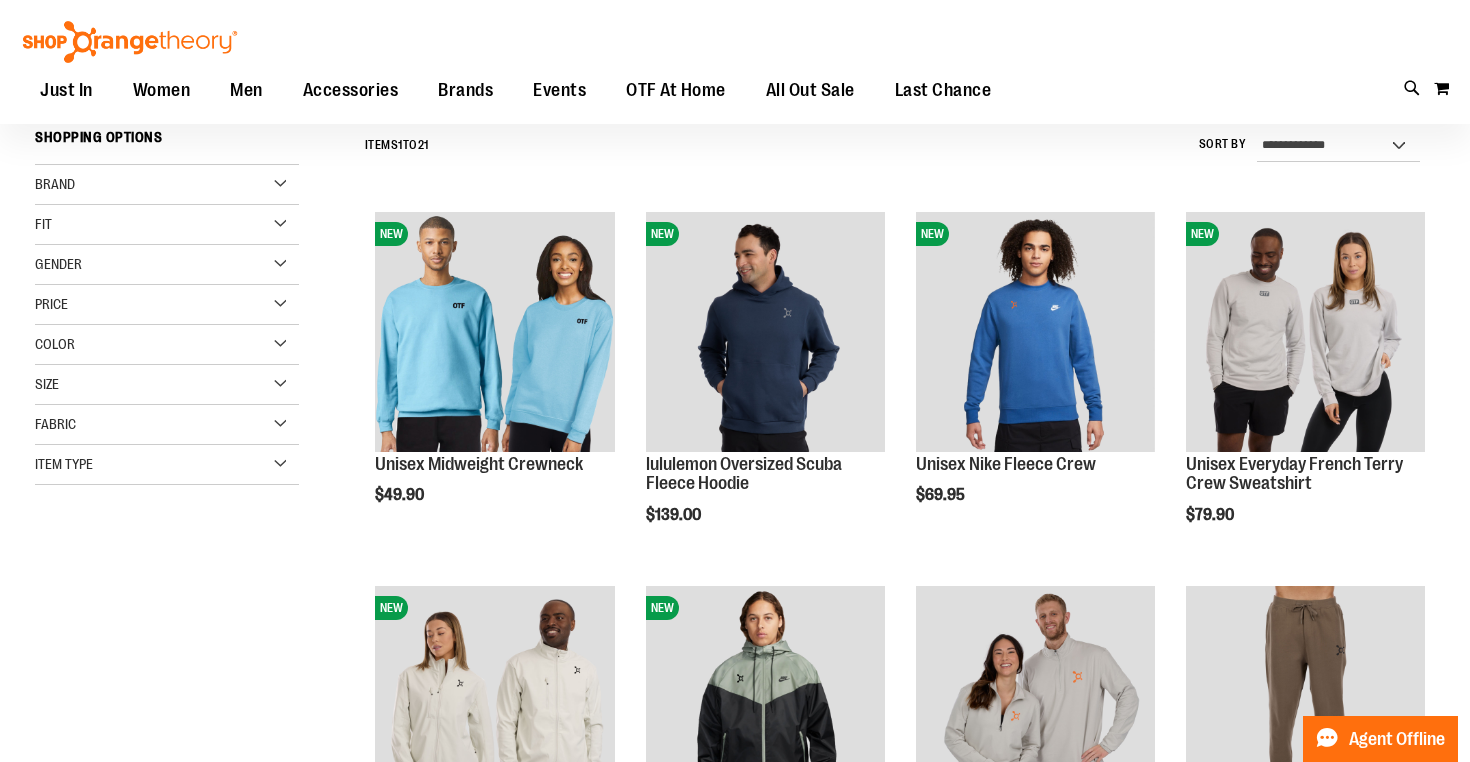scroll, scrollTop: 191, scrollLeft: 0, axis: vertical 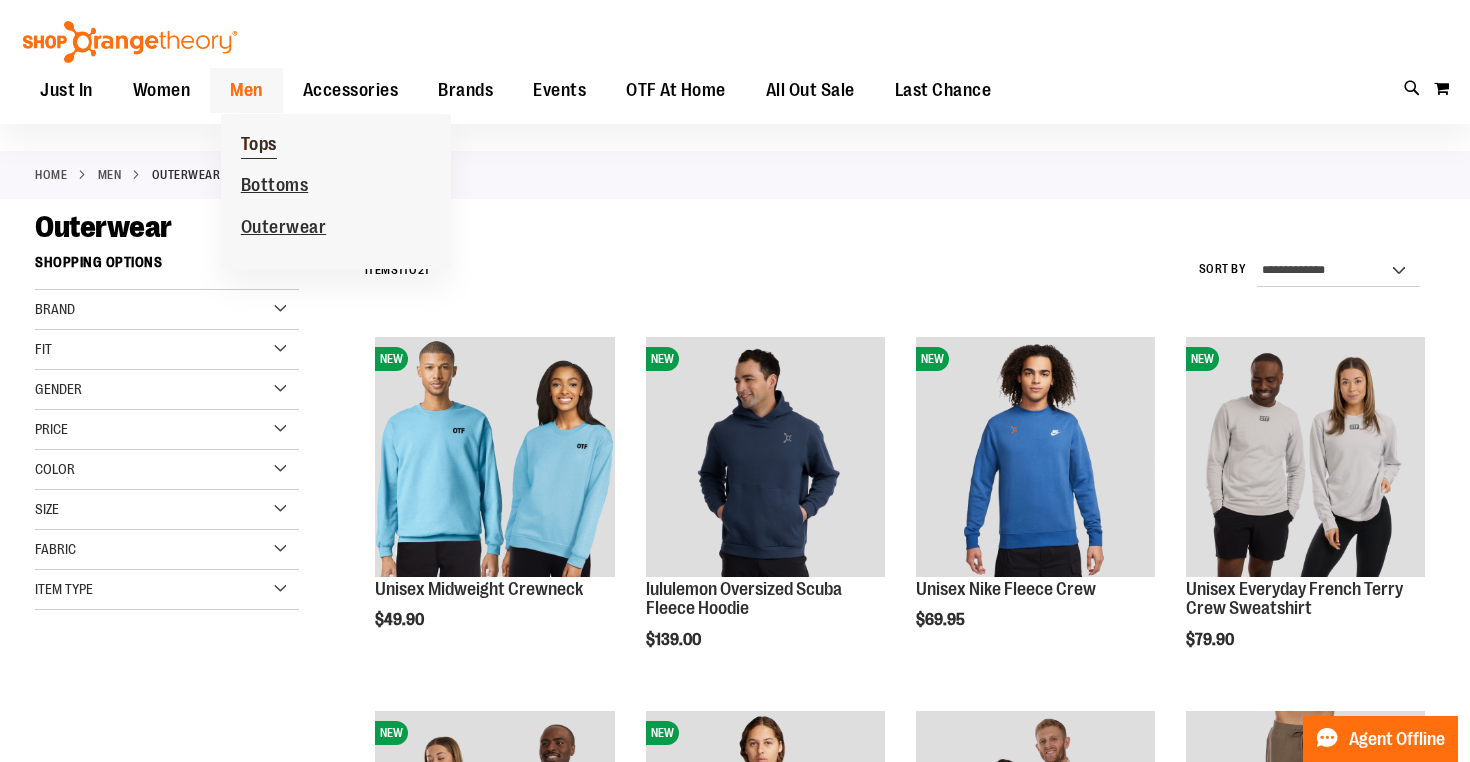 click on "Tops" at bounding box center [259, 146] 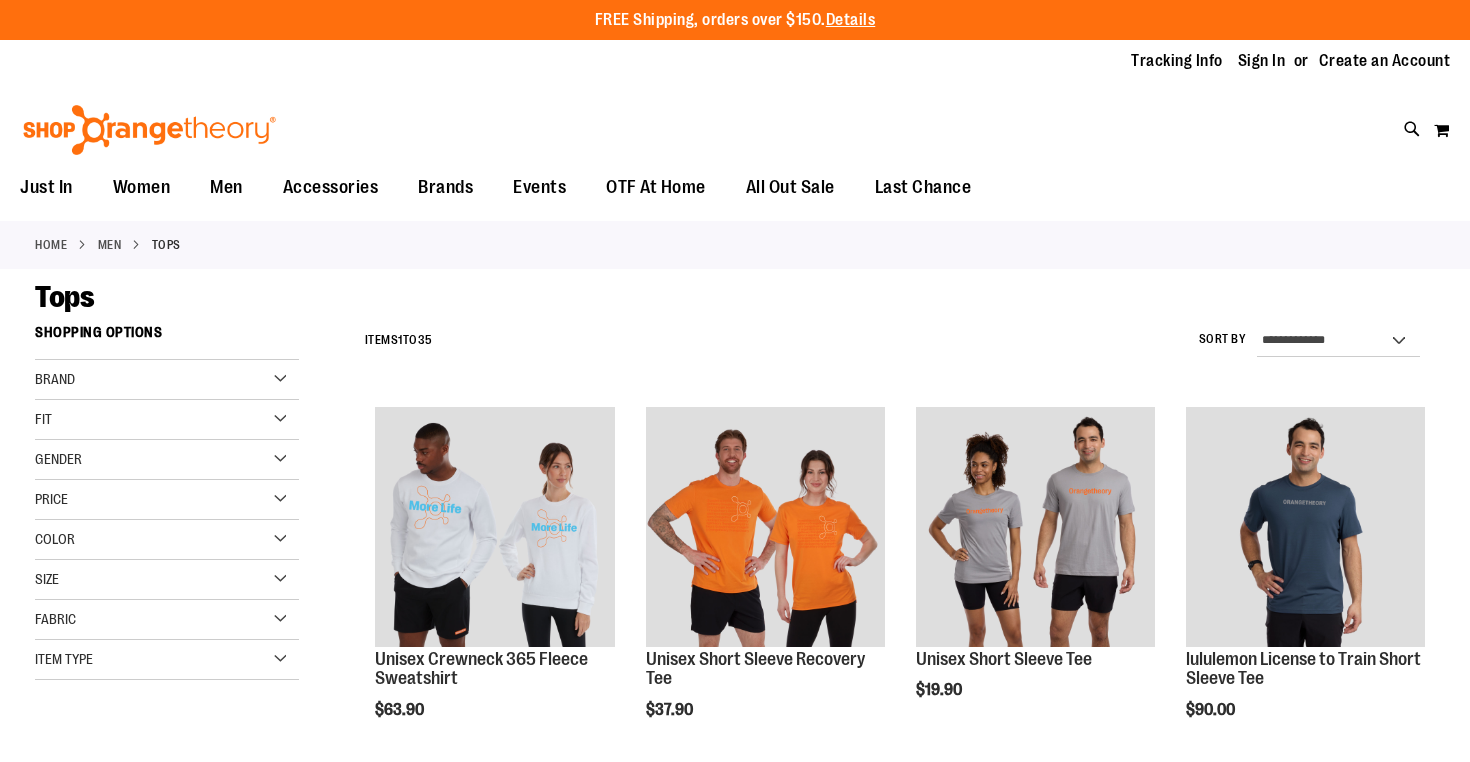 scroll, scrollTop: 0, scrollLeft: 0, axis: both 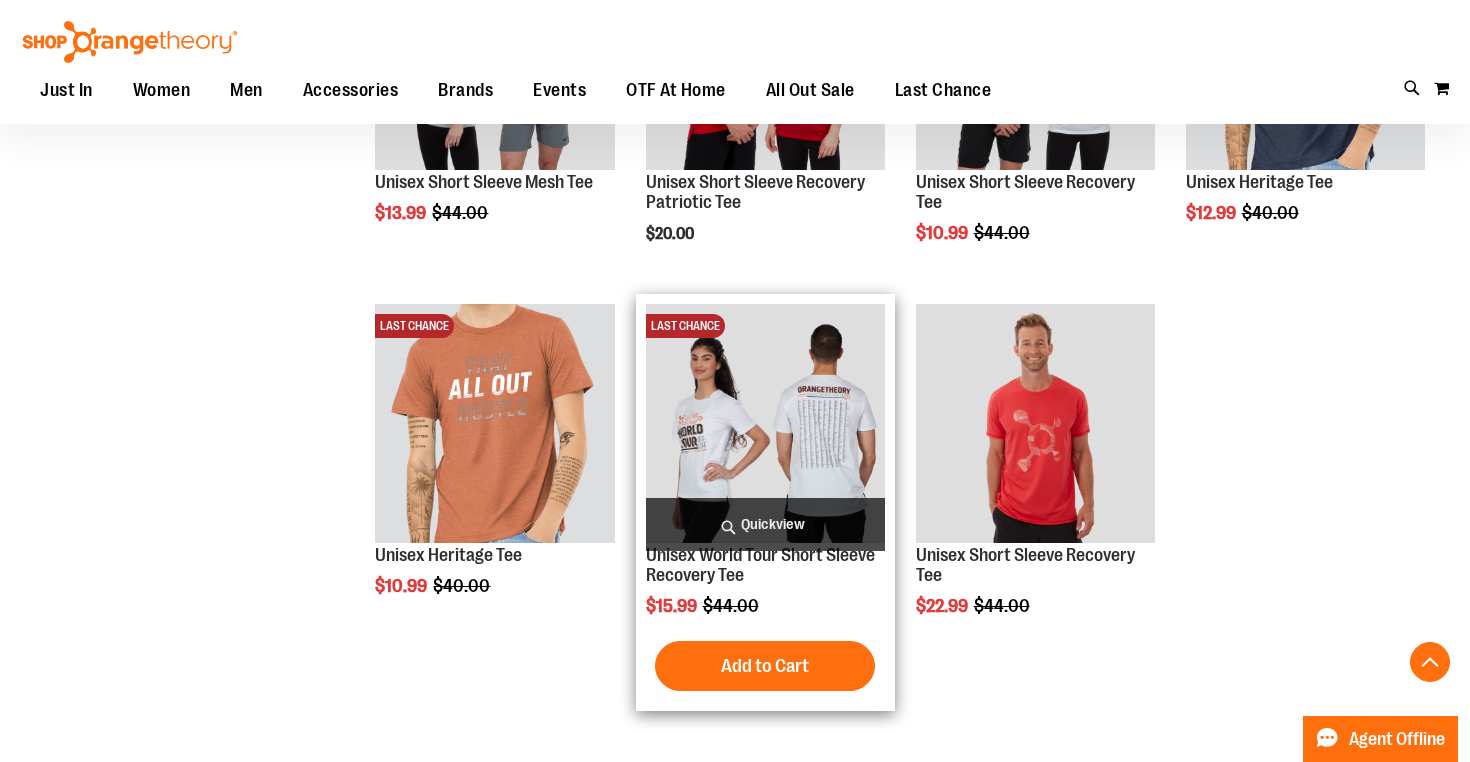 click at bounding box center [765, 423] 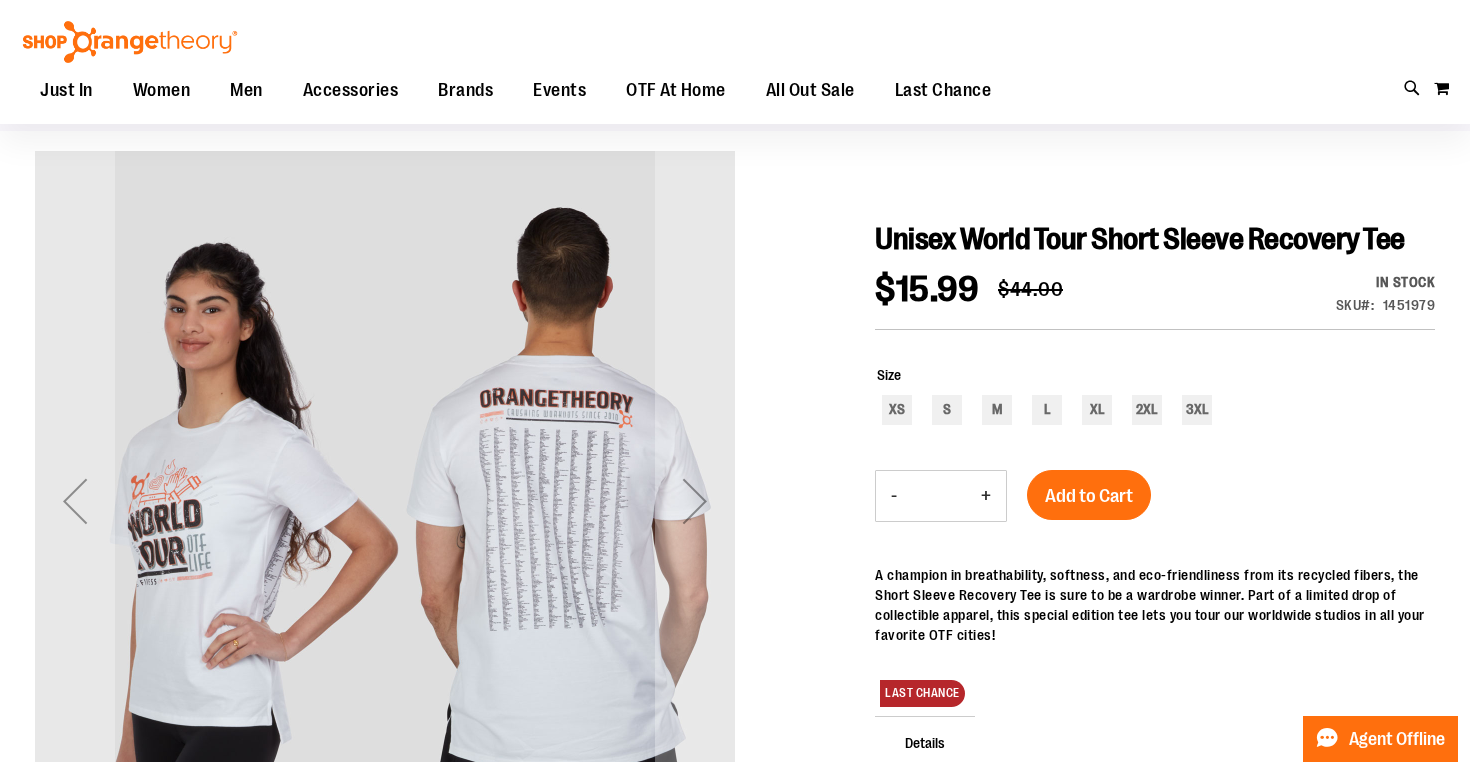 scroll, scrollTop: 133, scrollLeft: 0, axis: vertical 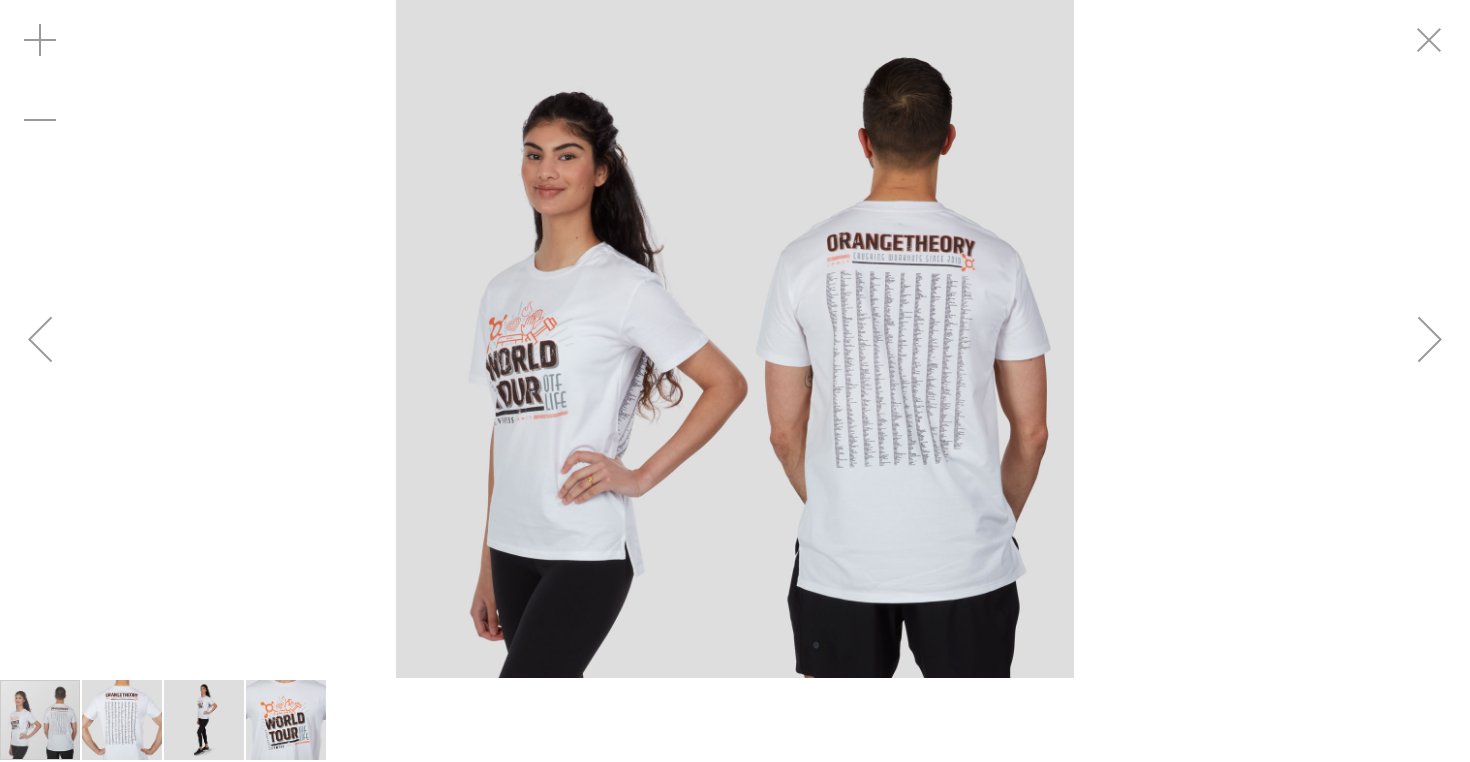 click at bounding box center [1430, 339] 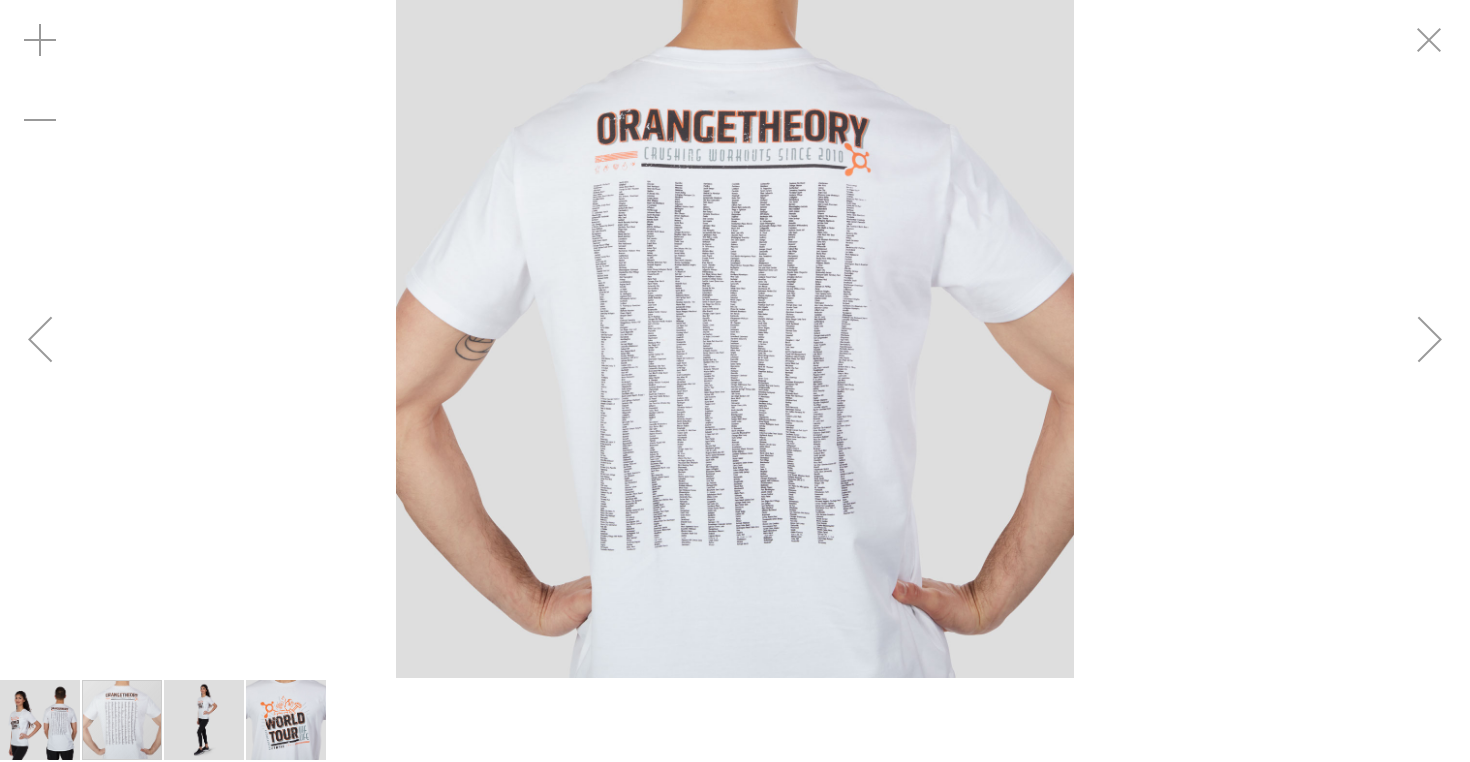click at bounding box center (1430, 339) 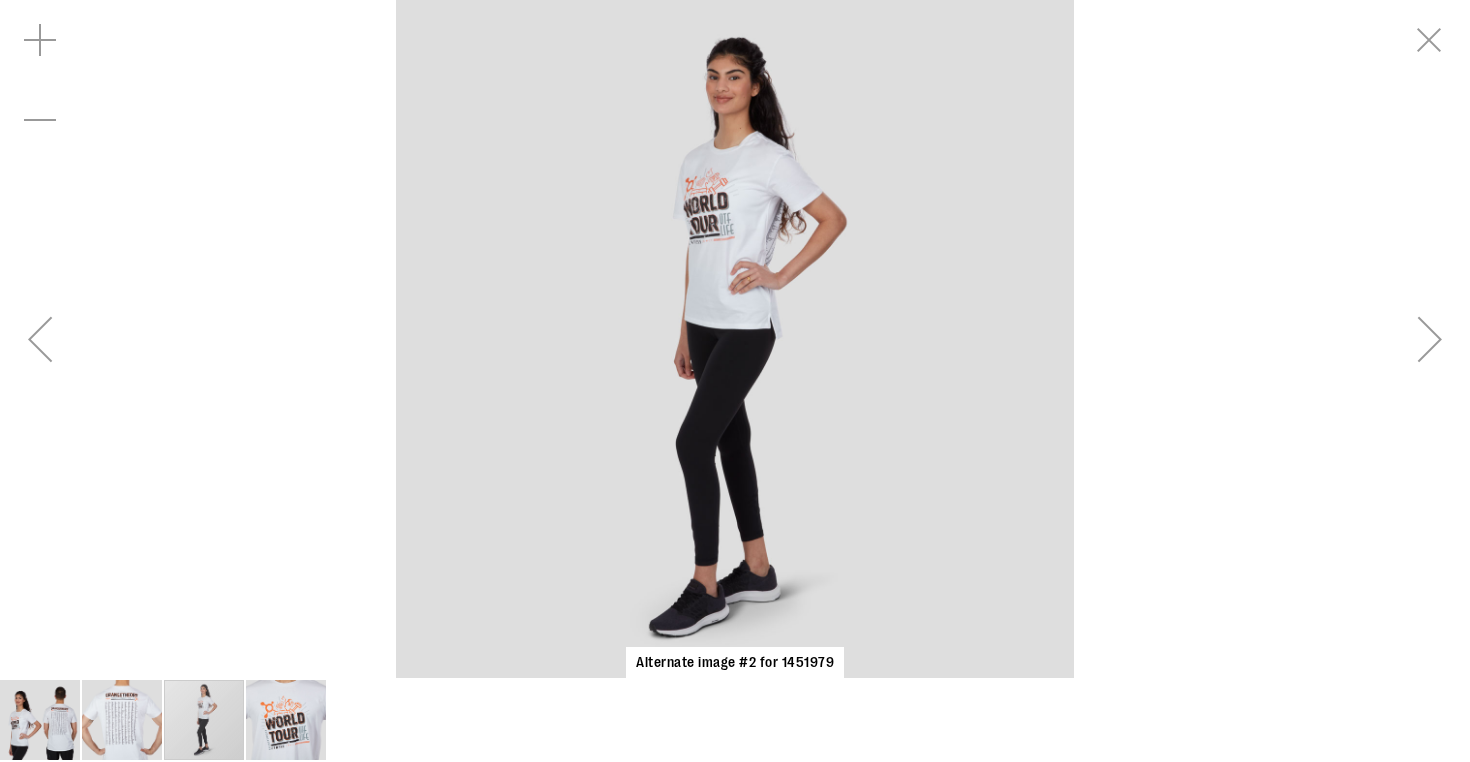 click at bounding box center [1430, 339] 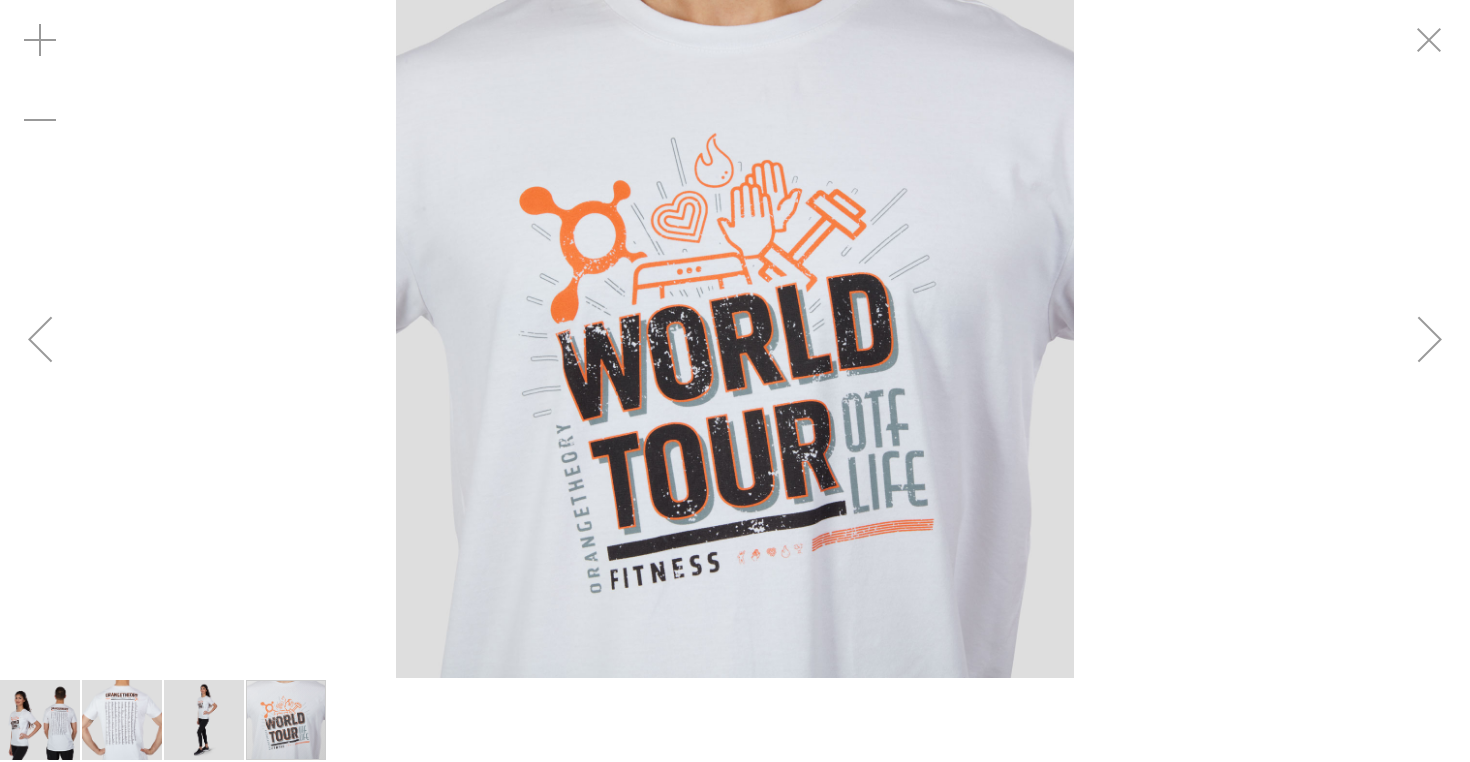 click at bounding box center (1430, 339) 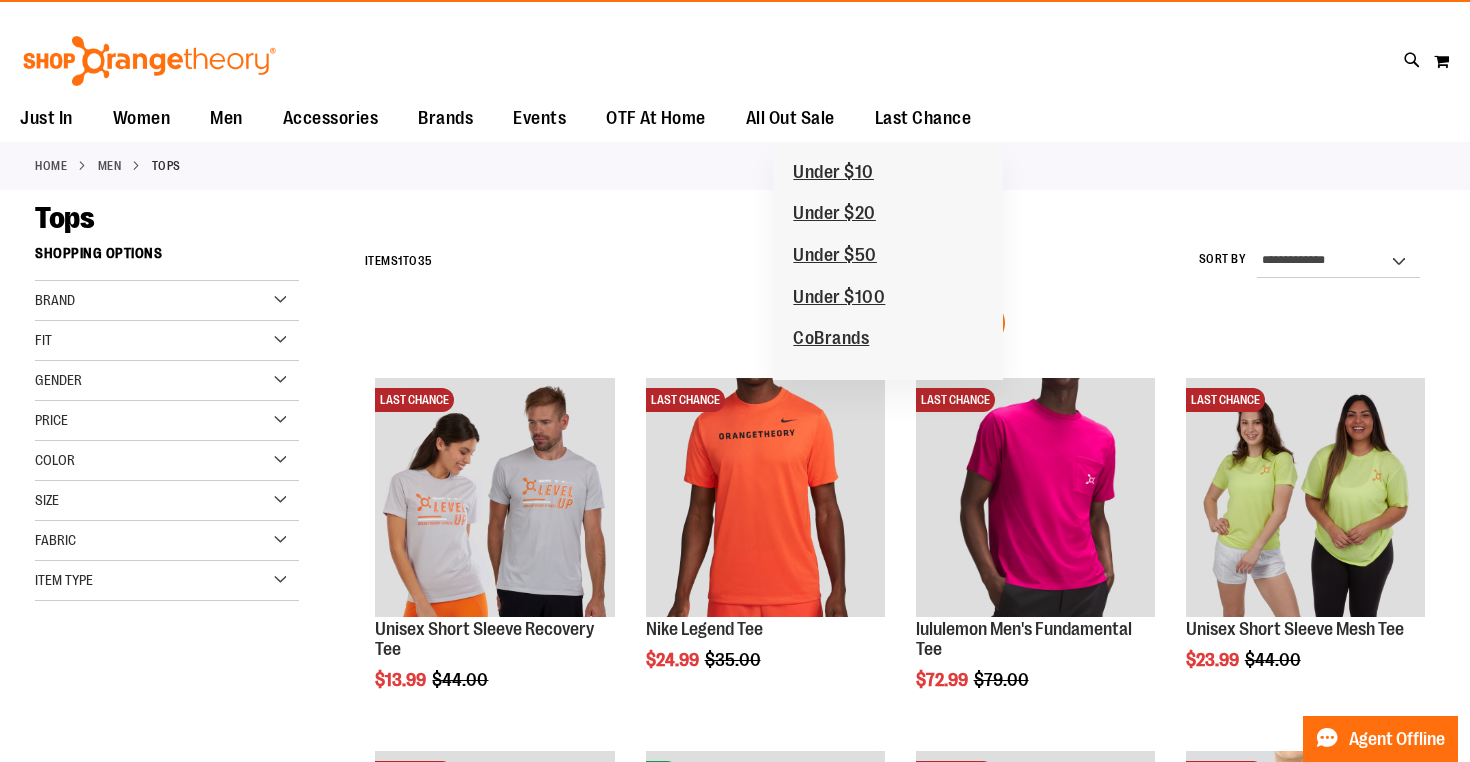 scroll, scrollTop: 0, scrollLeft: 0, axis: both 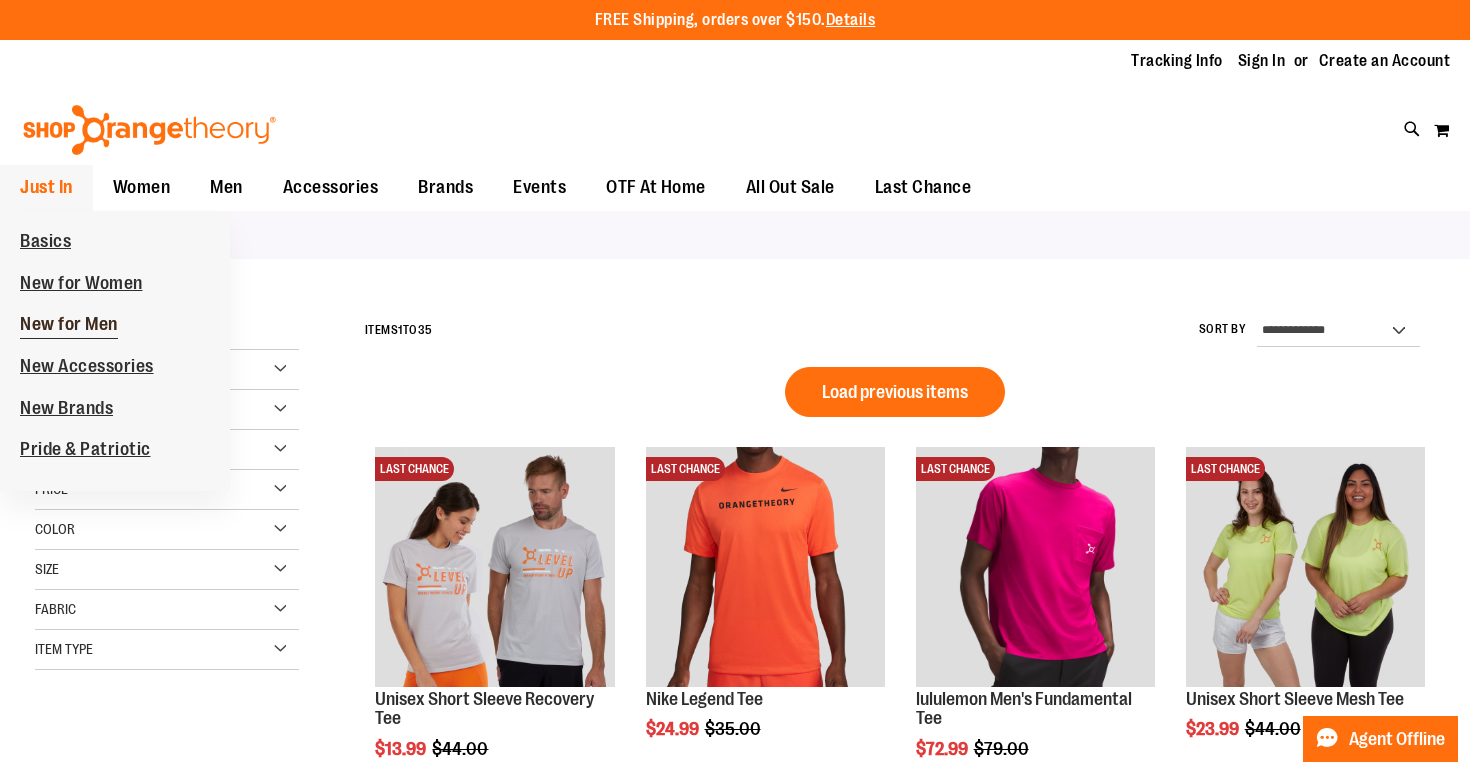 click on "New for Men" at bounding box center (69, 326) 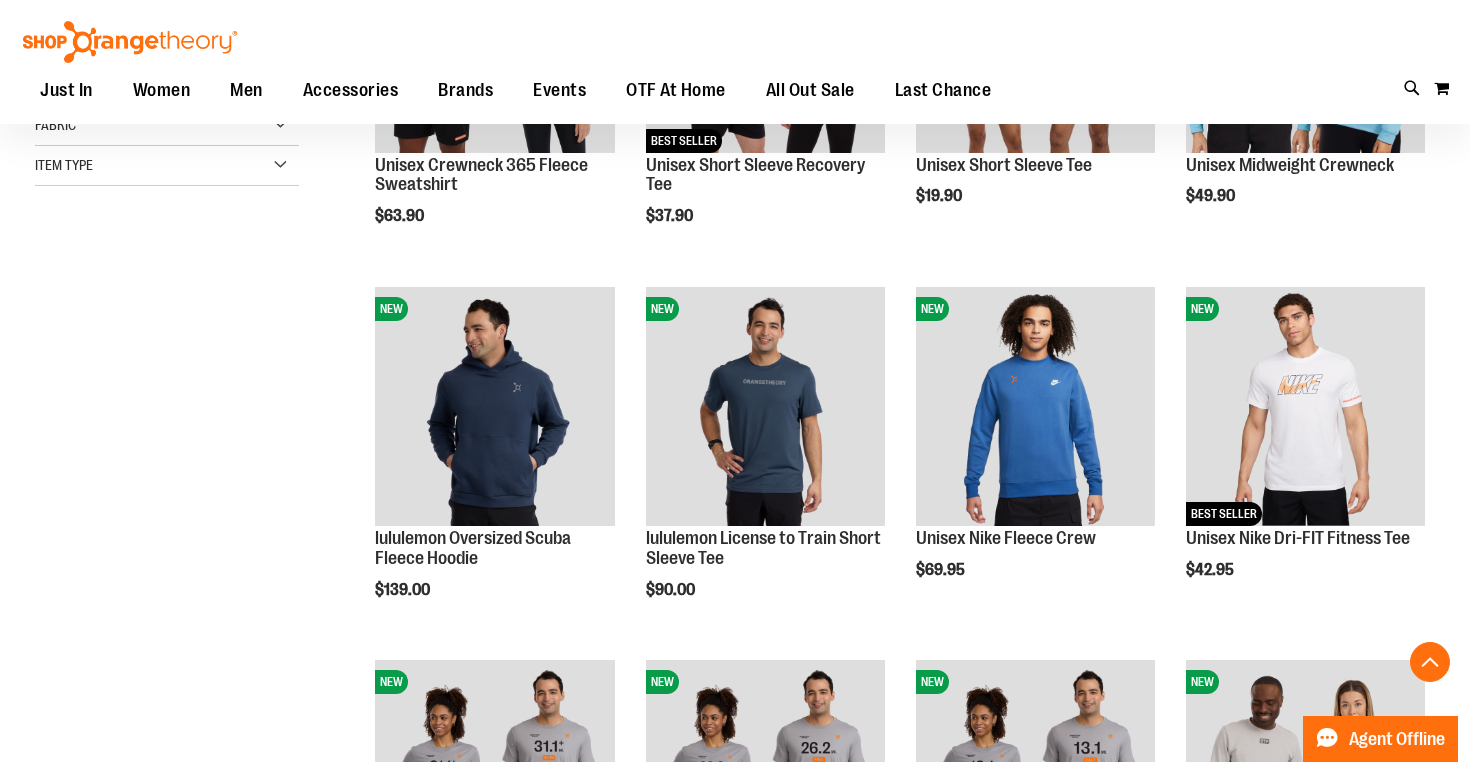 scroll, scrollTop: 489, scrollLeft: 0, axis: vertical 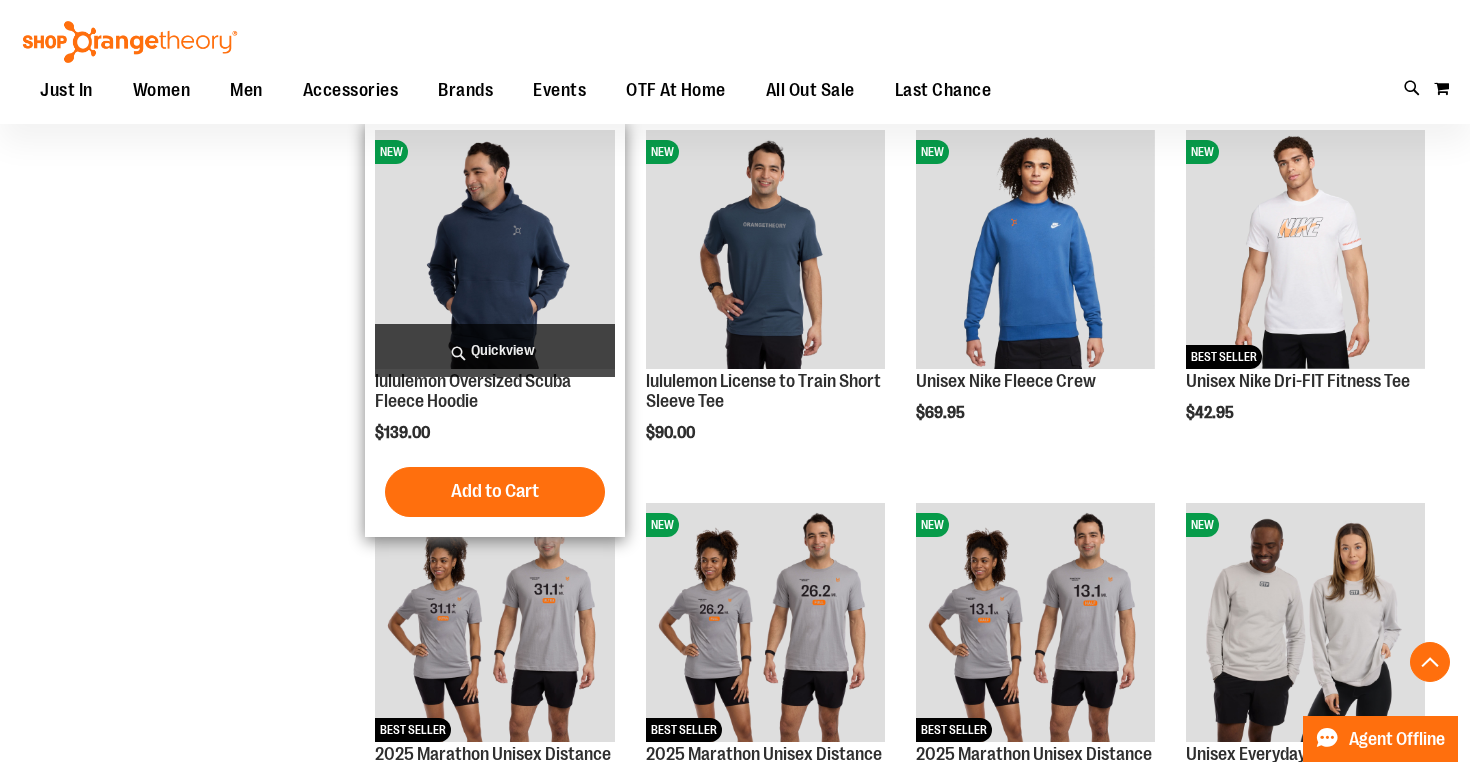 click at bounding box center [494, 249] 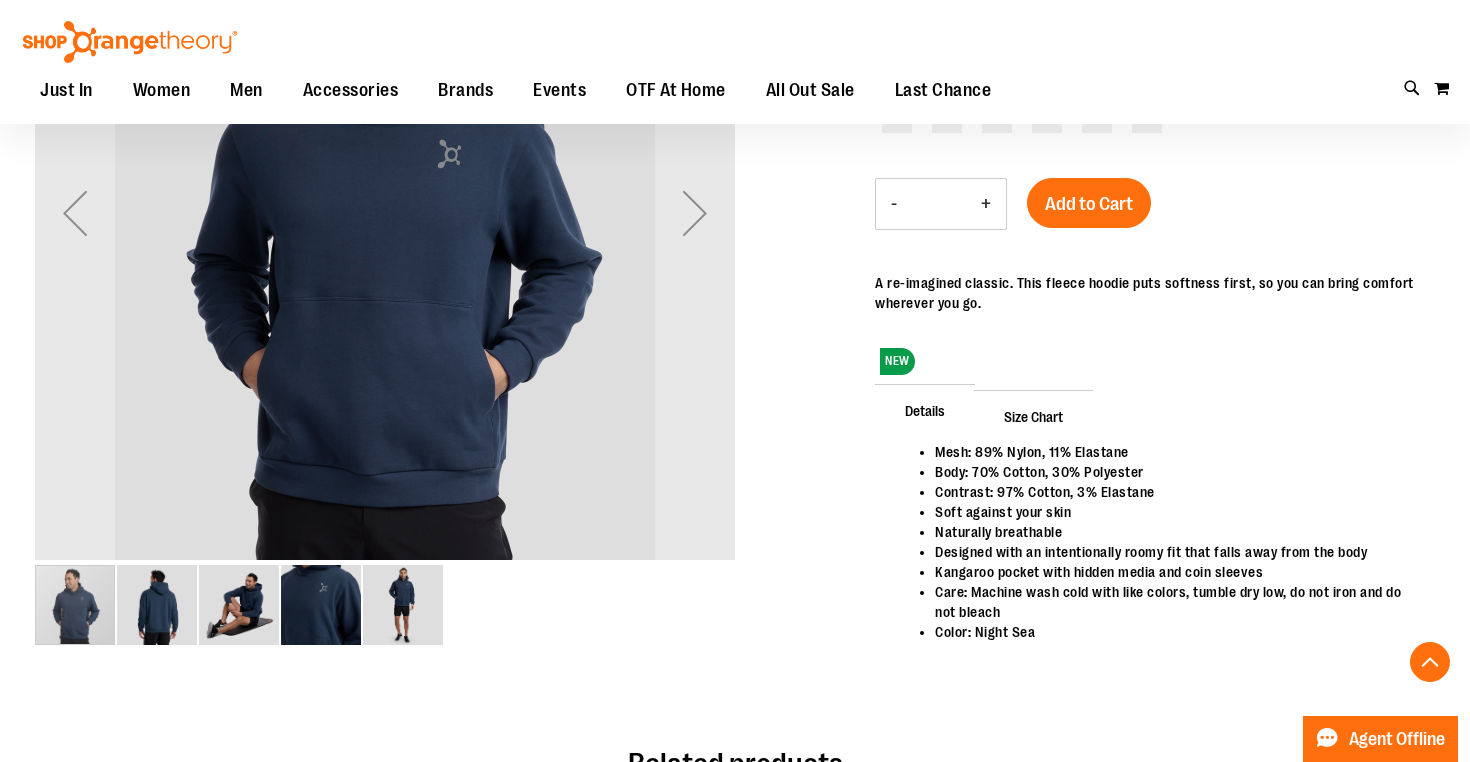 scroll, scrollTop: 428, scrollLeft: 0, axis: vertical 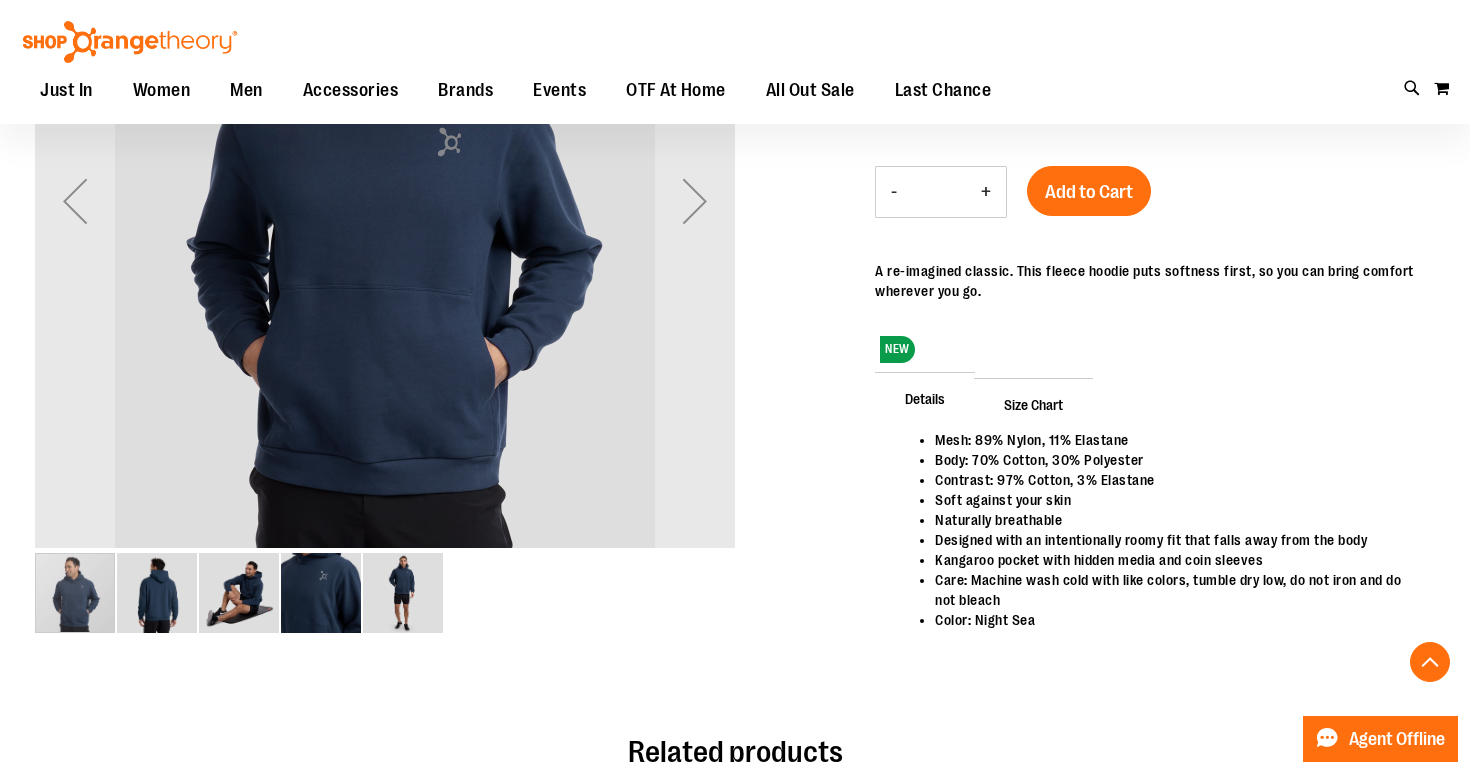 click at bounding box center (403, 593) 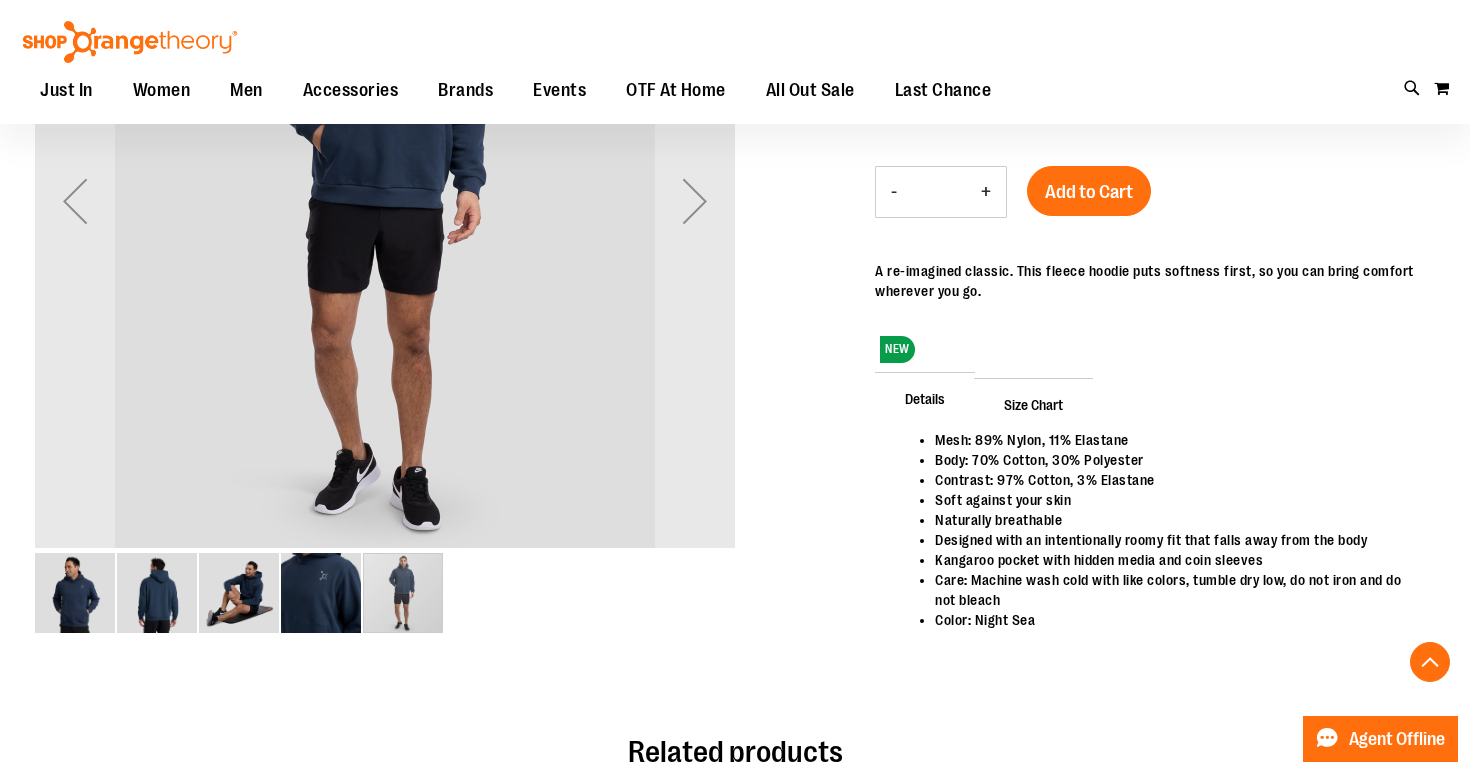 click at bounding box center [239, 593] 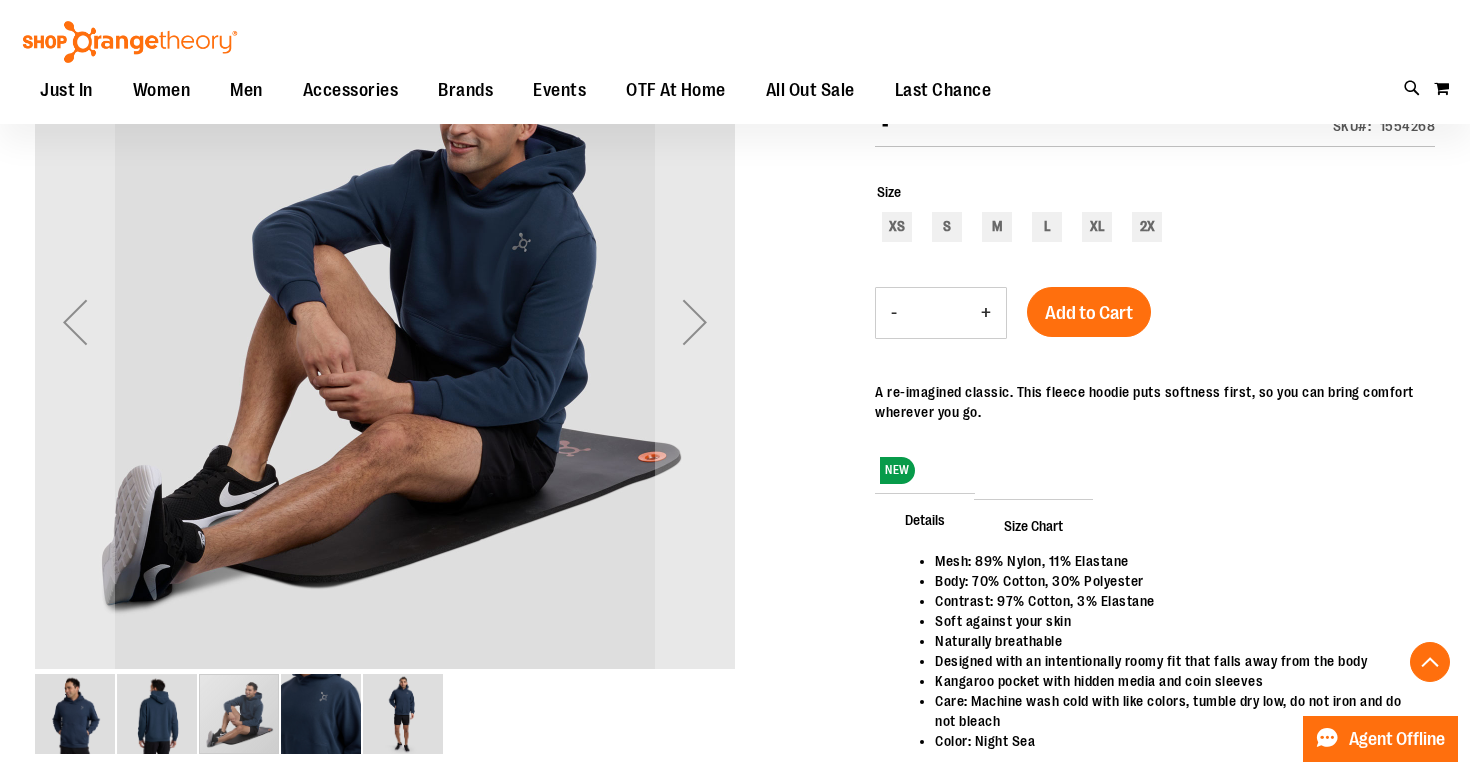 scroll, scrollTop: 300, scrollLeft: 0, axis: vertical 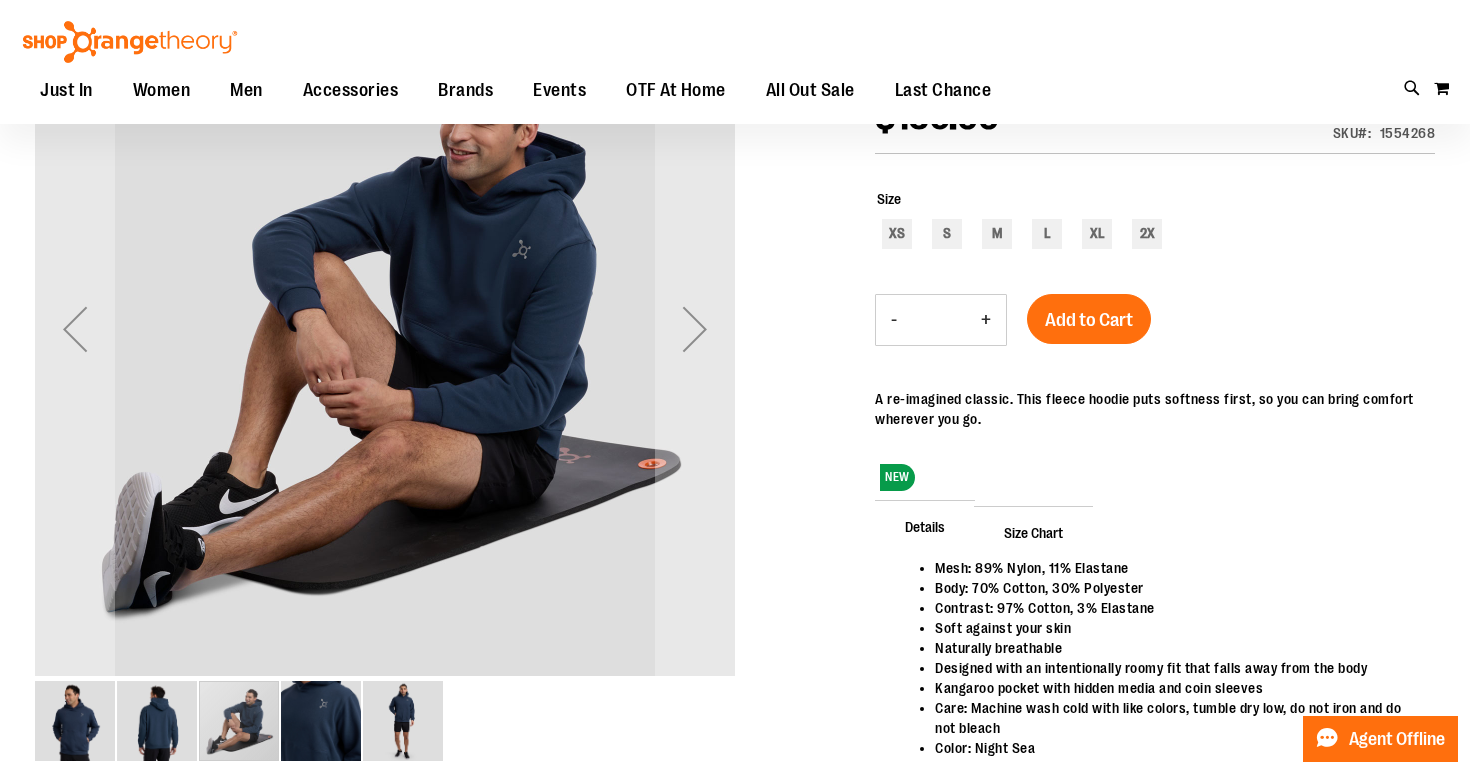 click at bounding box center (75, 721) 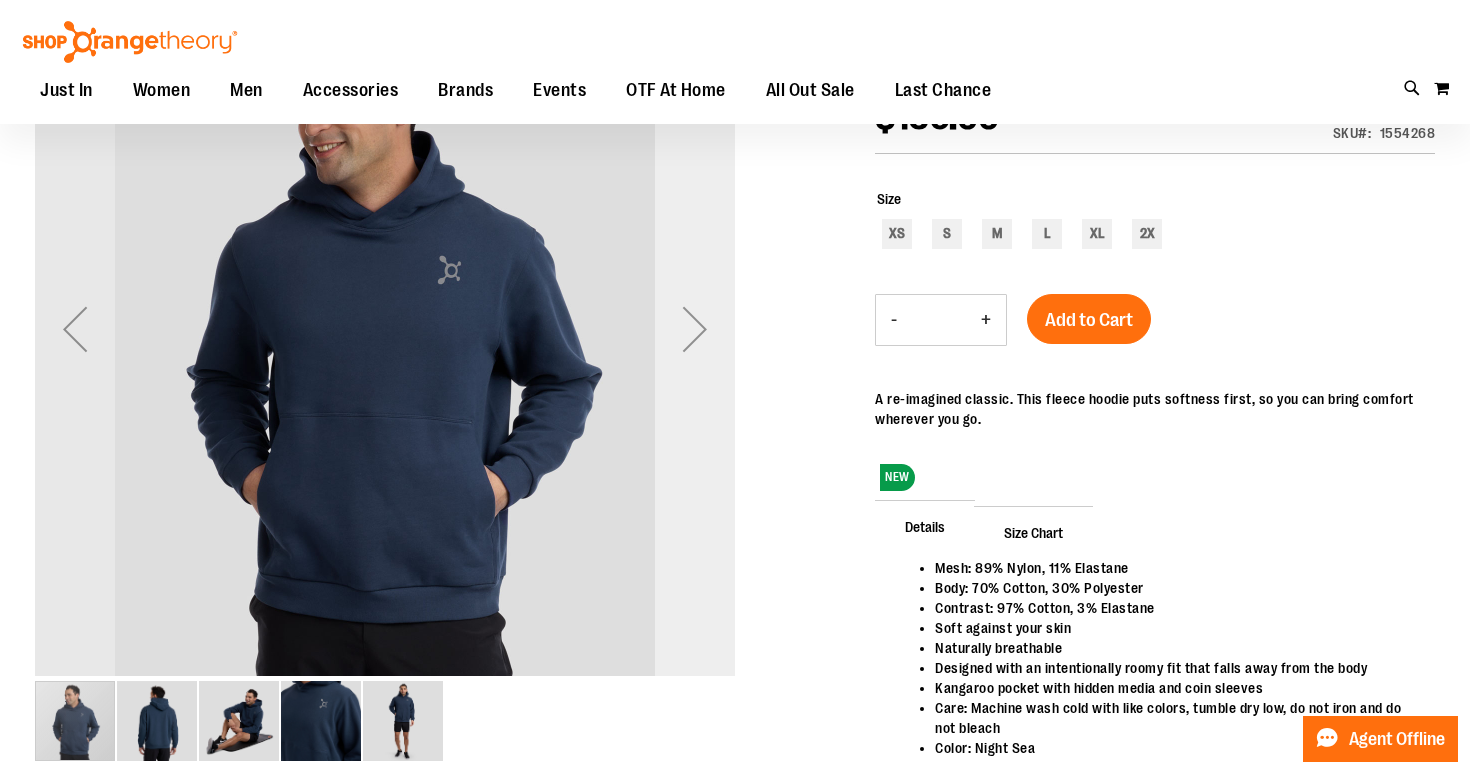 click at bounding box center [695, 329] 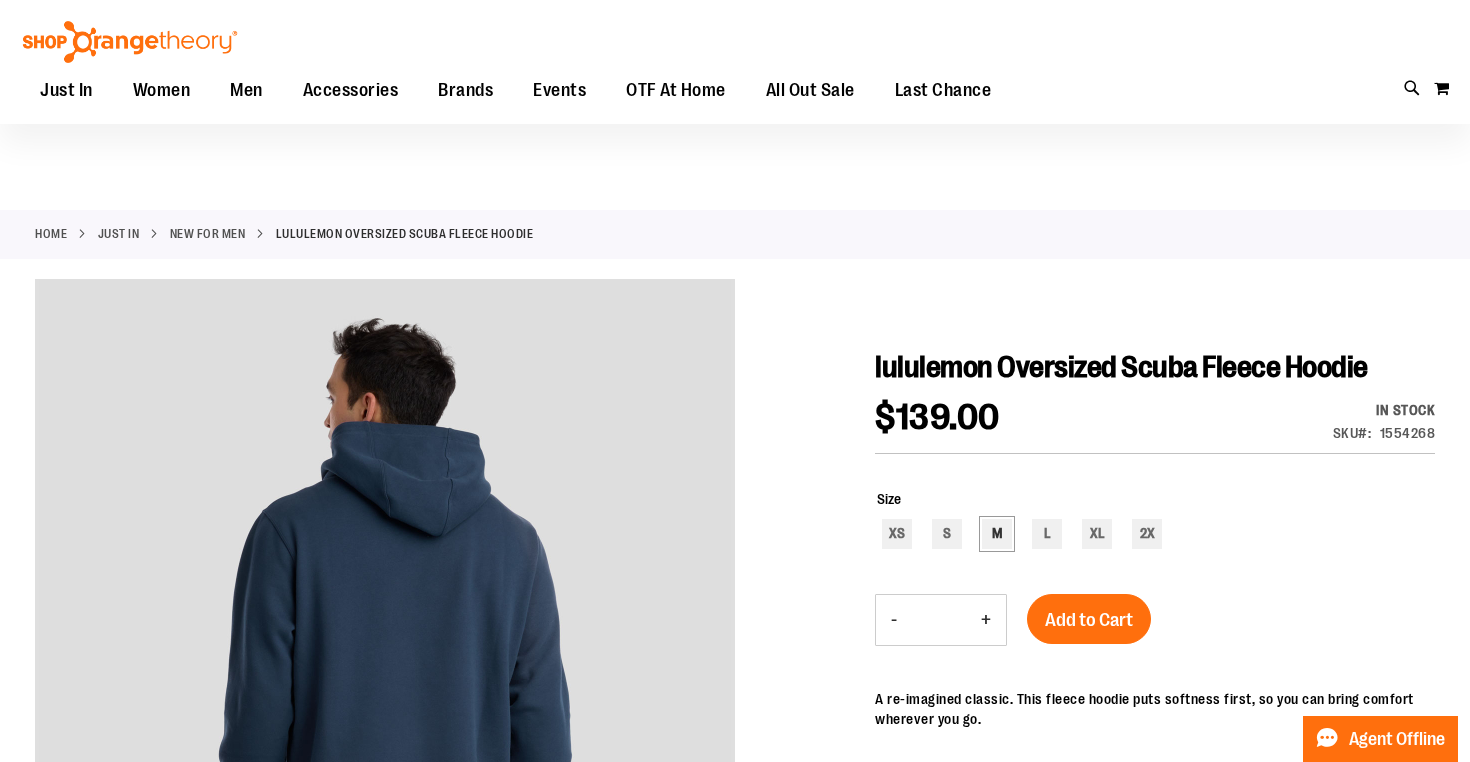scroll, scrollTop: 95, scrollLeft: 0, axis: vertical 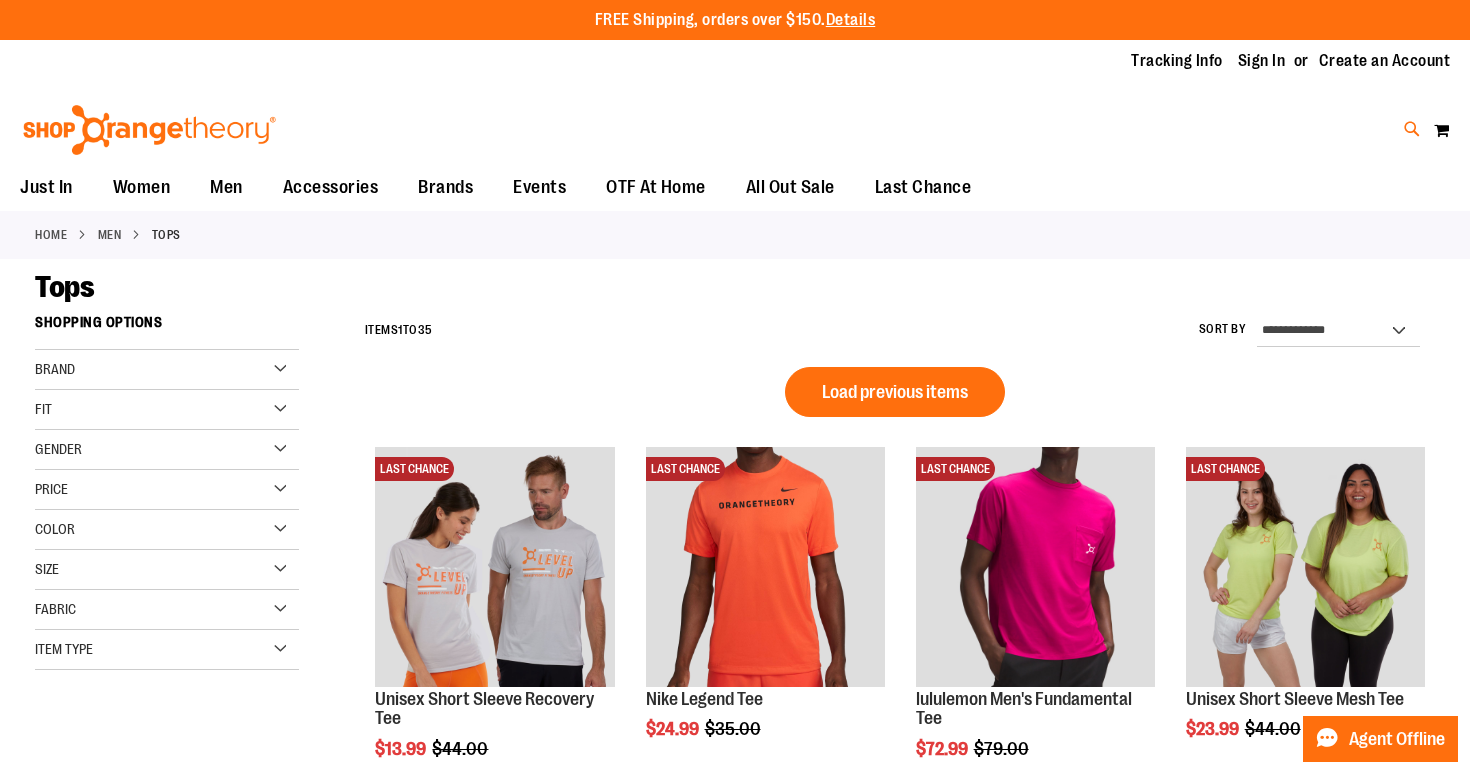 click at bounding box center (1412, 129) 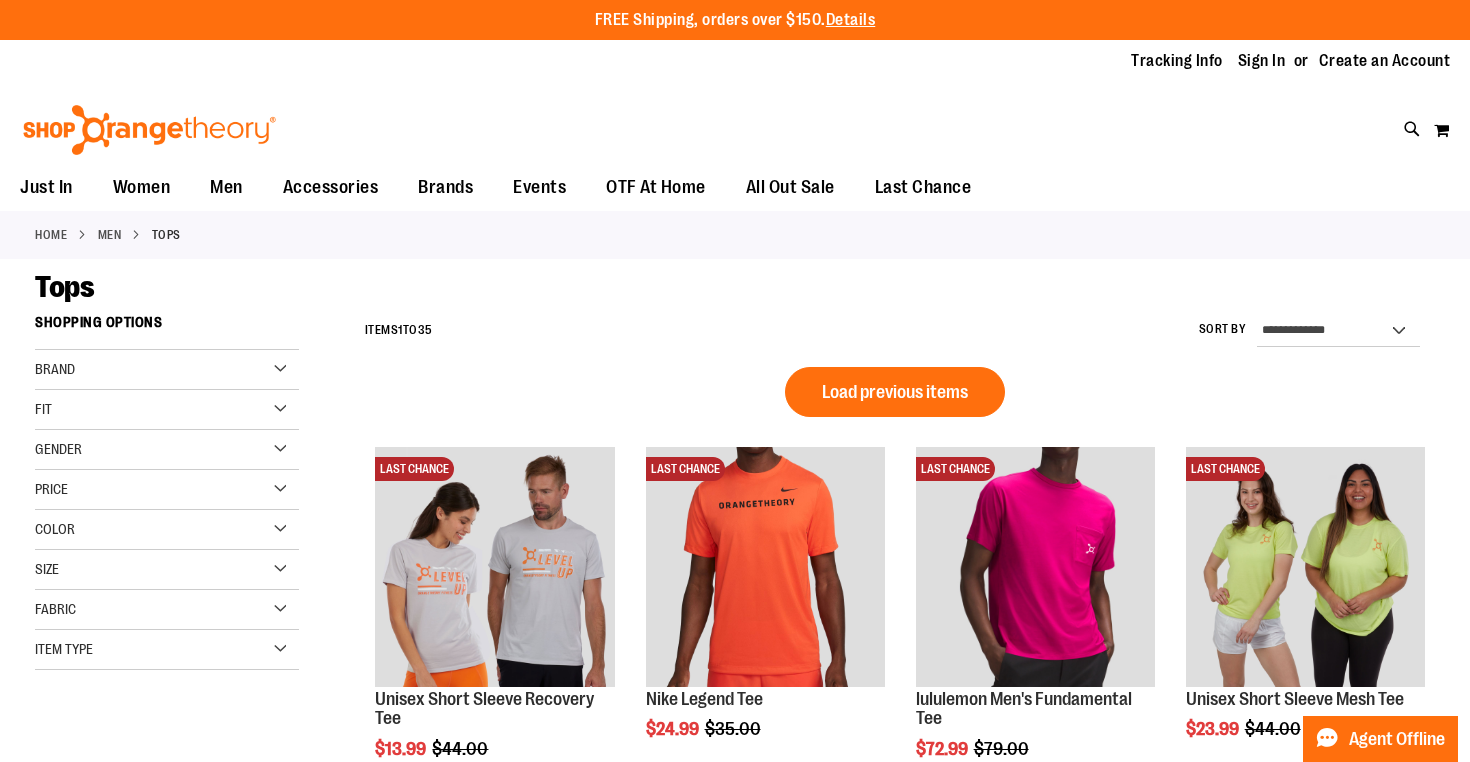 type on "**********" 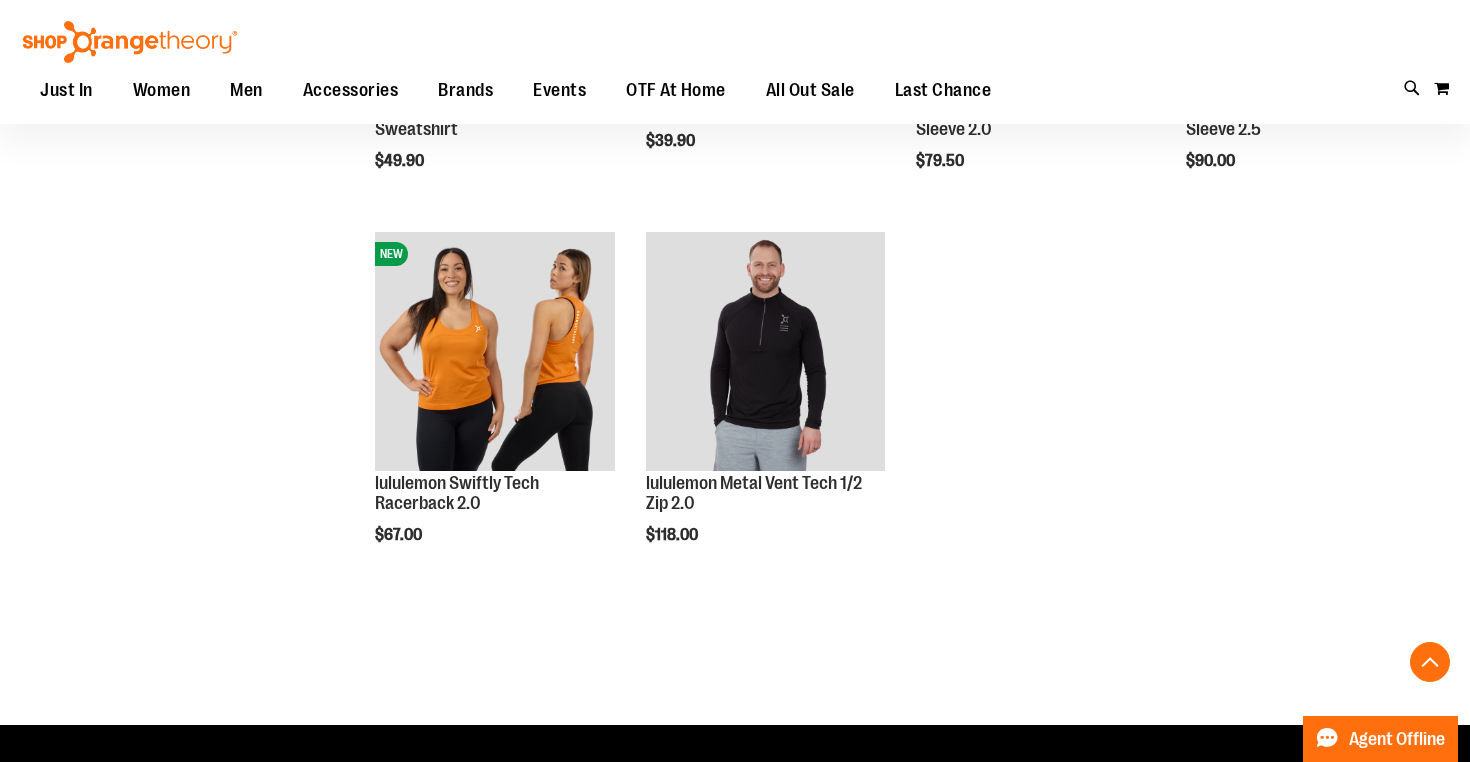scroll, scrollTop: 911, scrollLeft: 0, axis: vertical 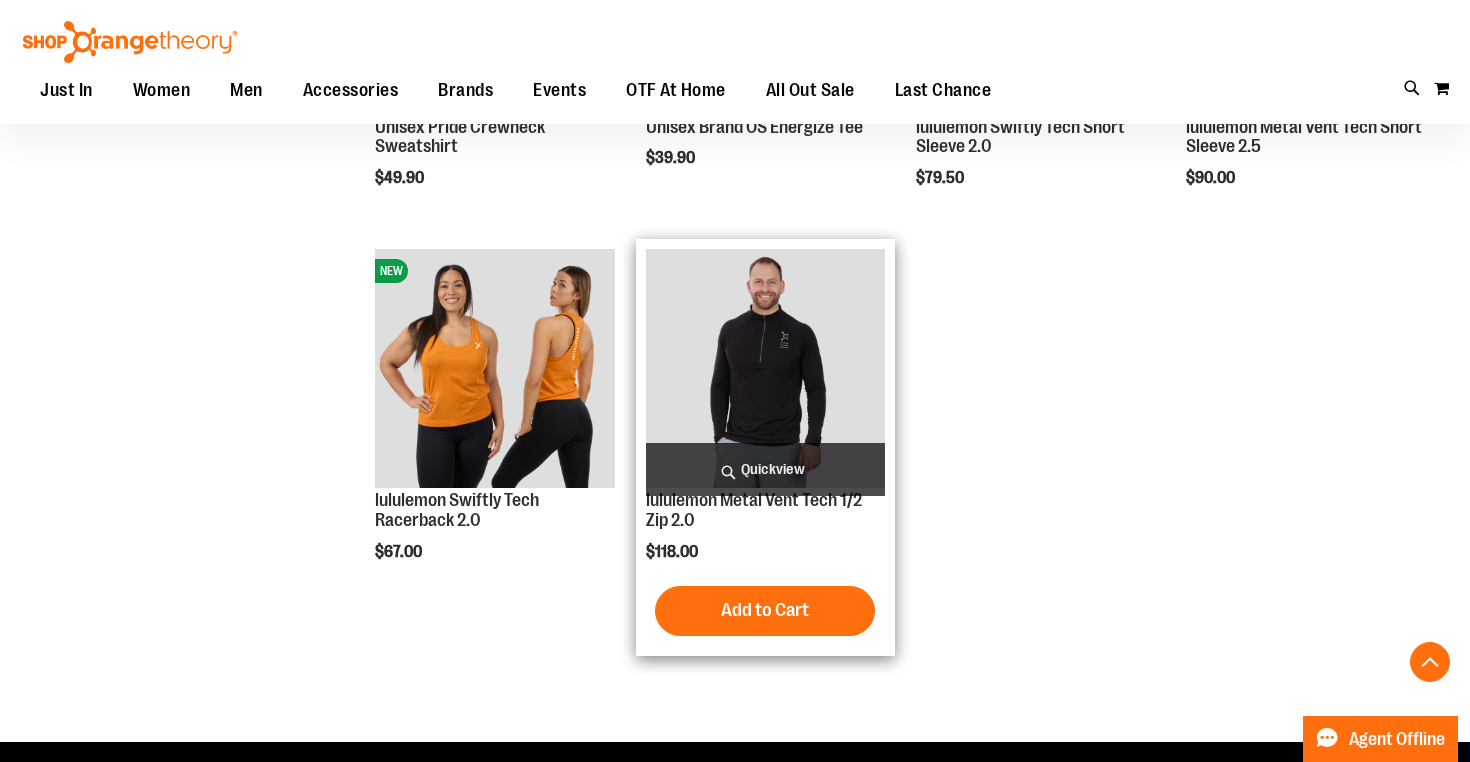 click at bounding box center (765, 368) 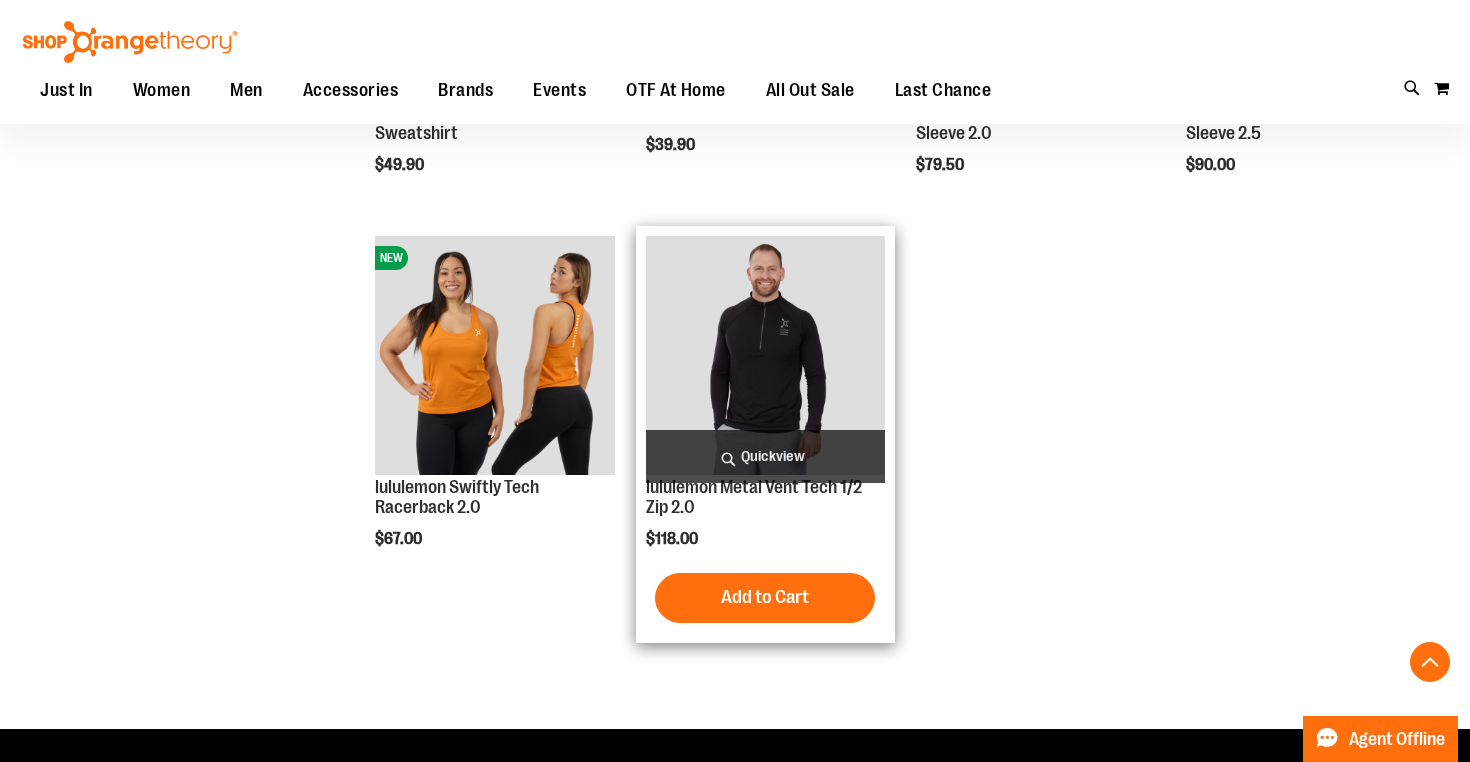 scroll, scrollTop: 928, scrollLeft: 0, axis: vertical 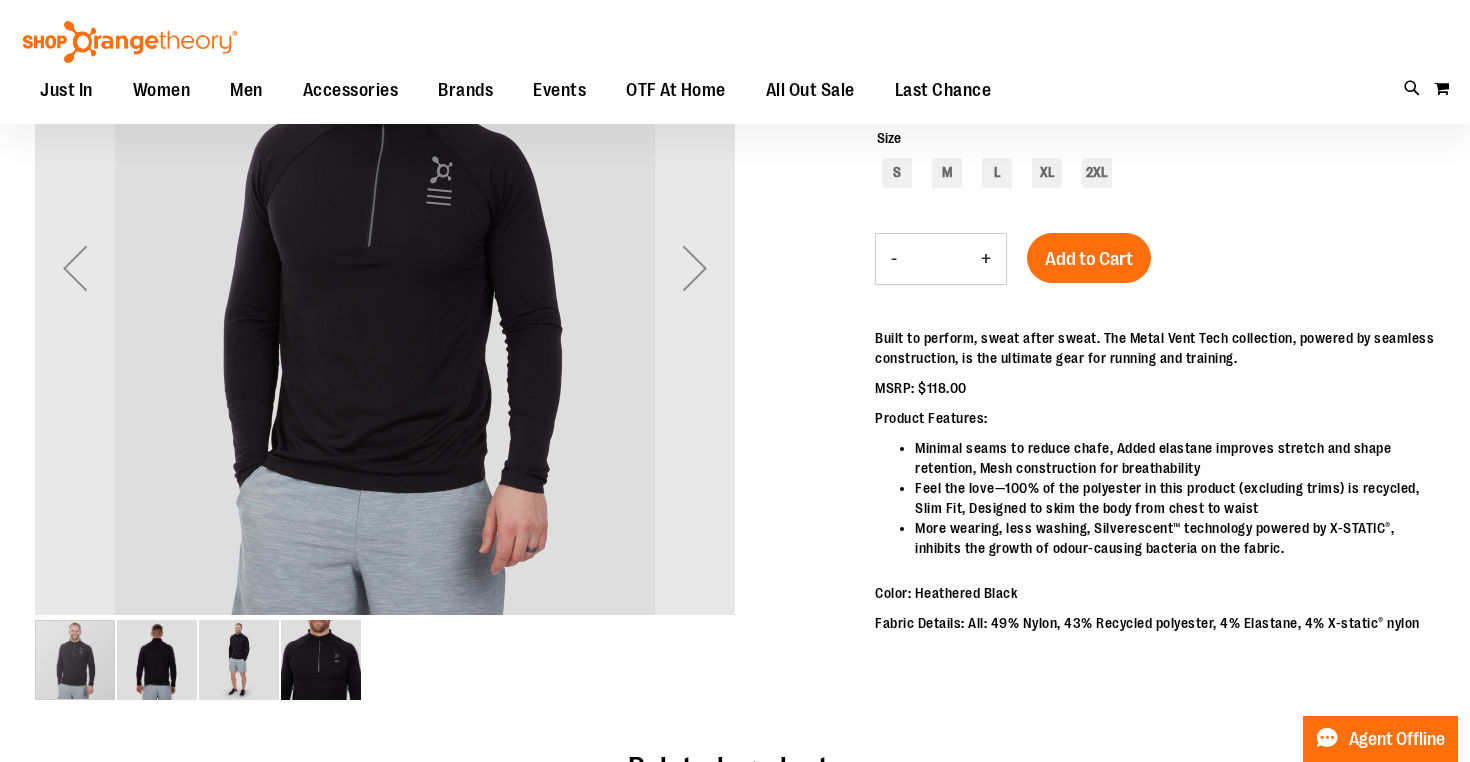 click at bounding box center (321, 660) 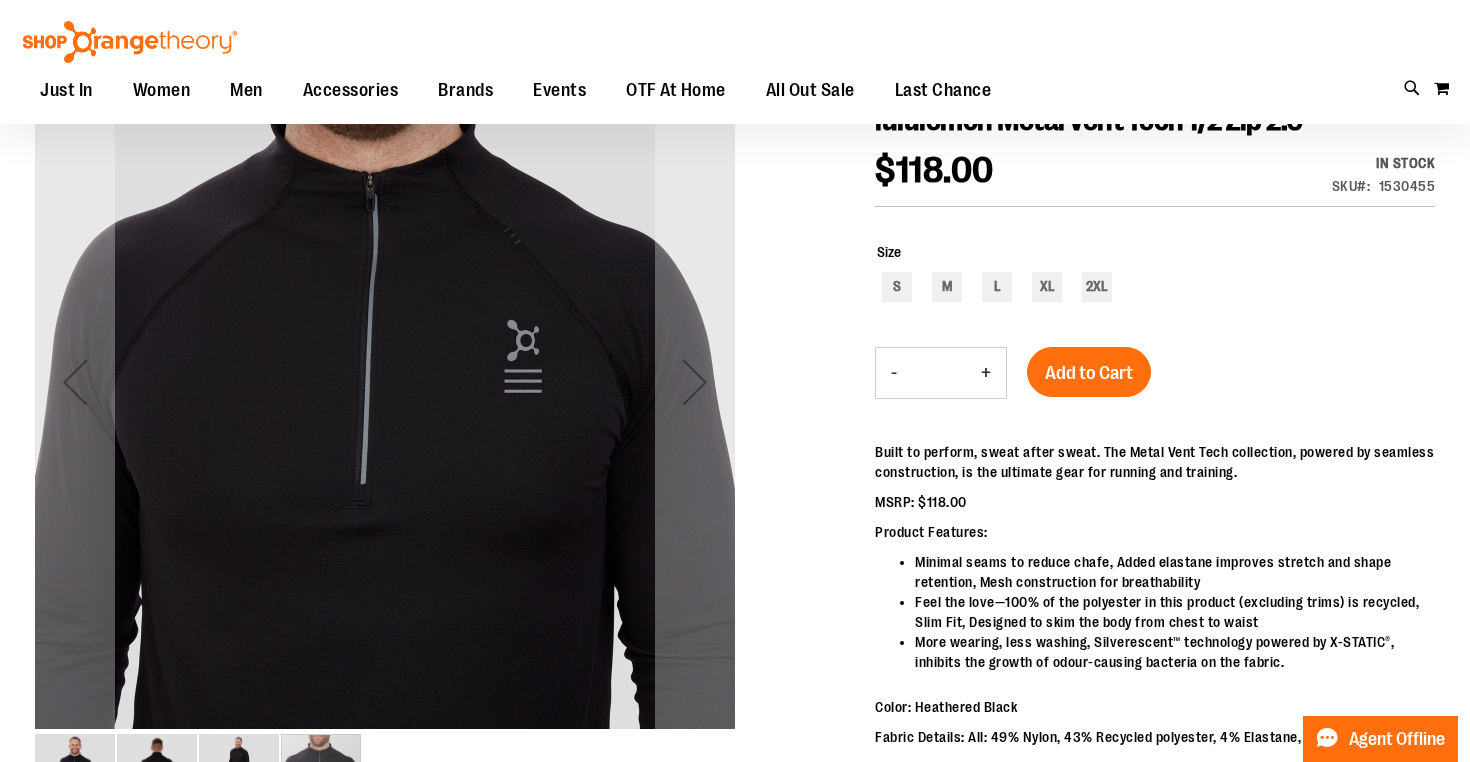 scroll, scrollTop: 33, scrollLeft: 0, axis: vertical 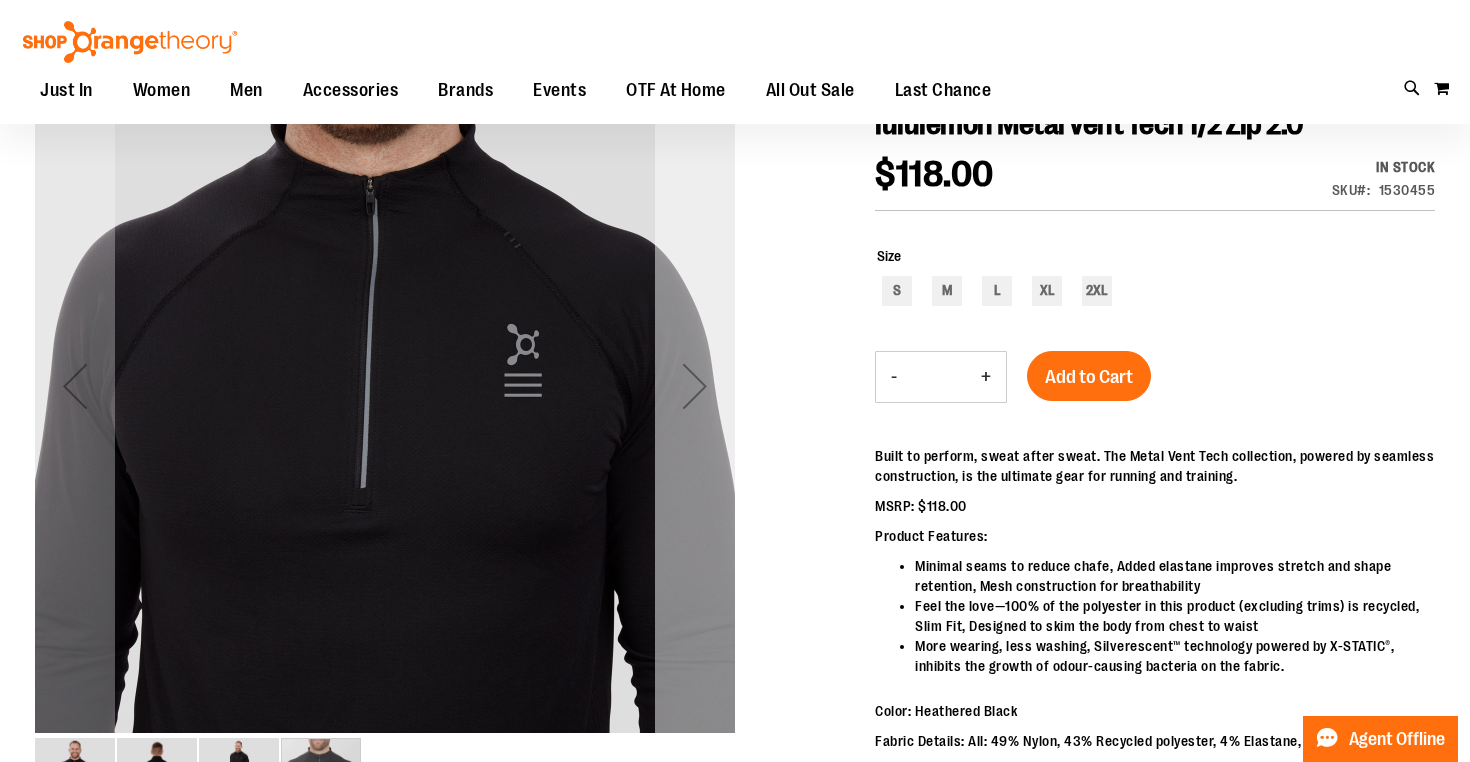 click at bounding box center [695, 386] 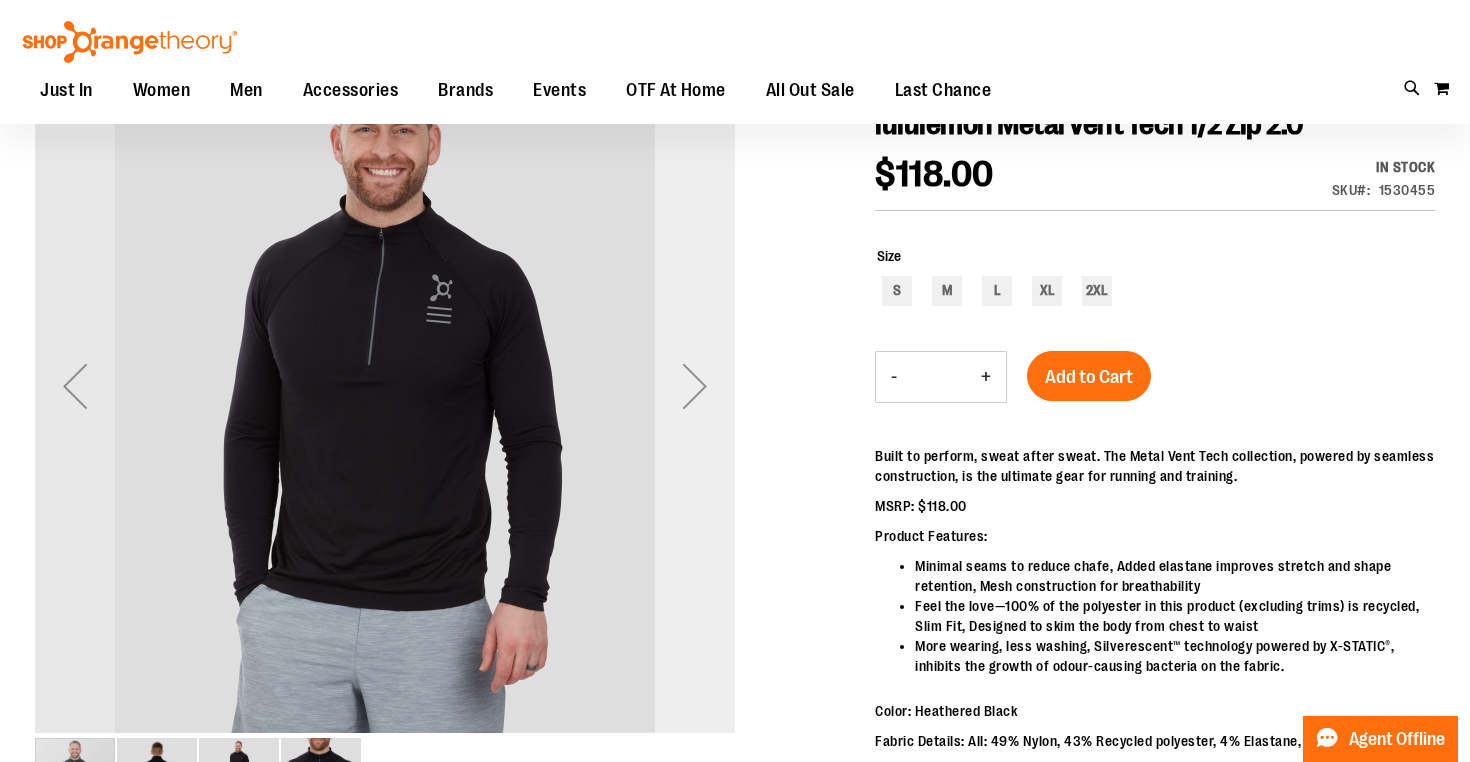 click at bounding box center [695, 386] 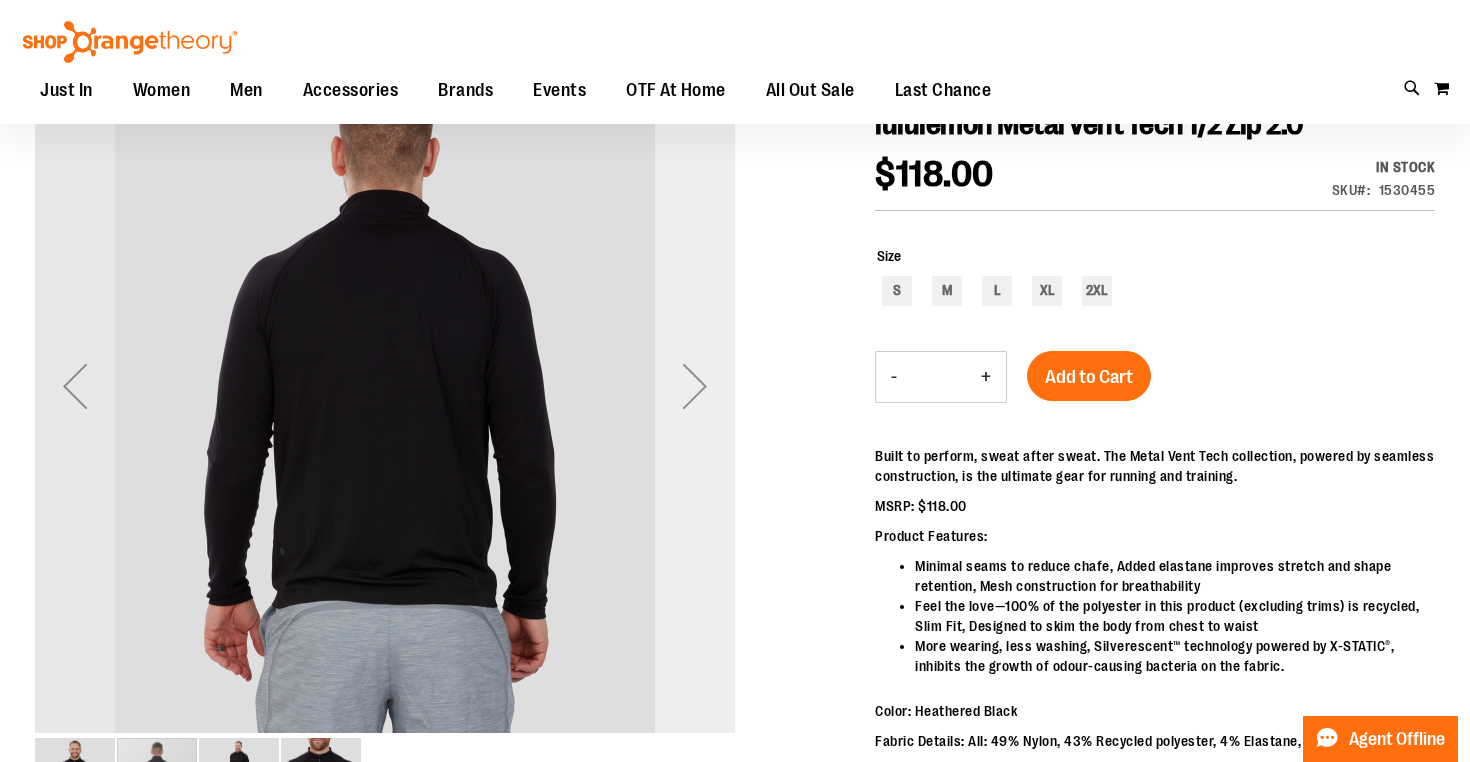 click at bounding box center (695, 386) 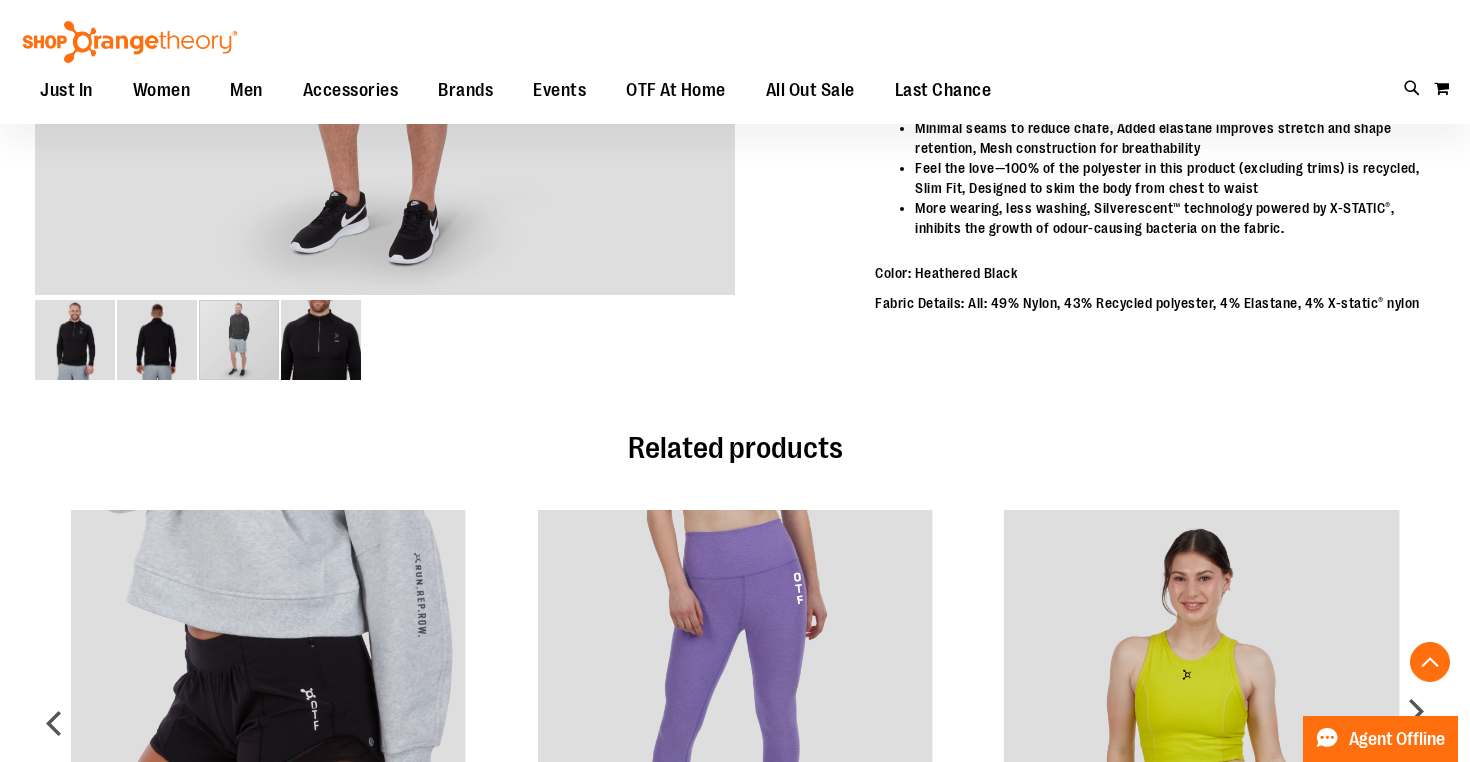scroll, scrollTop: 0, scrollLeft: 0, axis: both 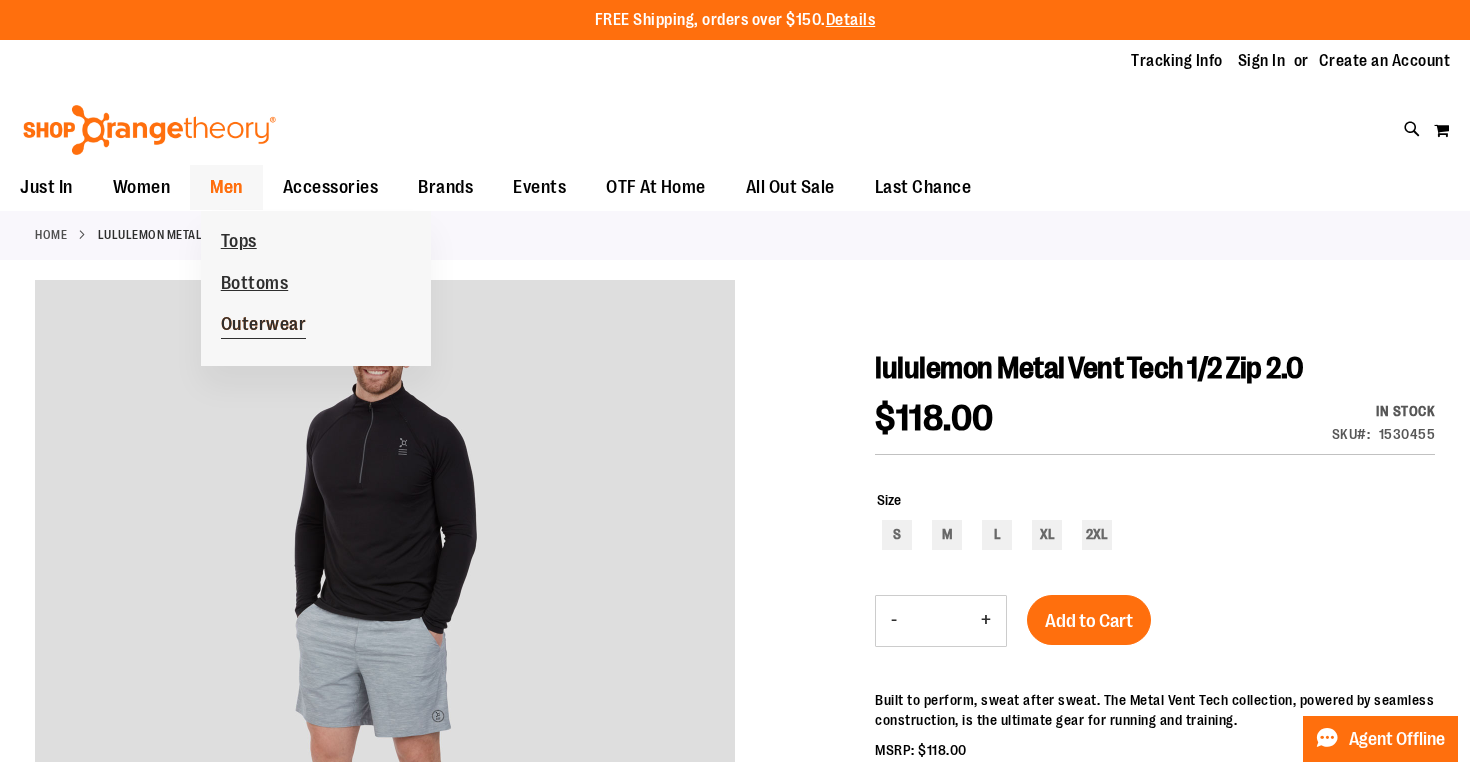 click on "Outerwear" at bounding box center [264, 326] 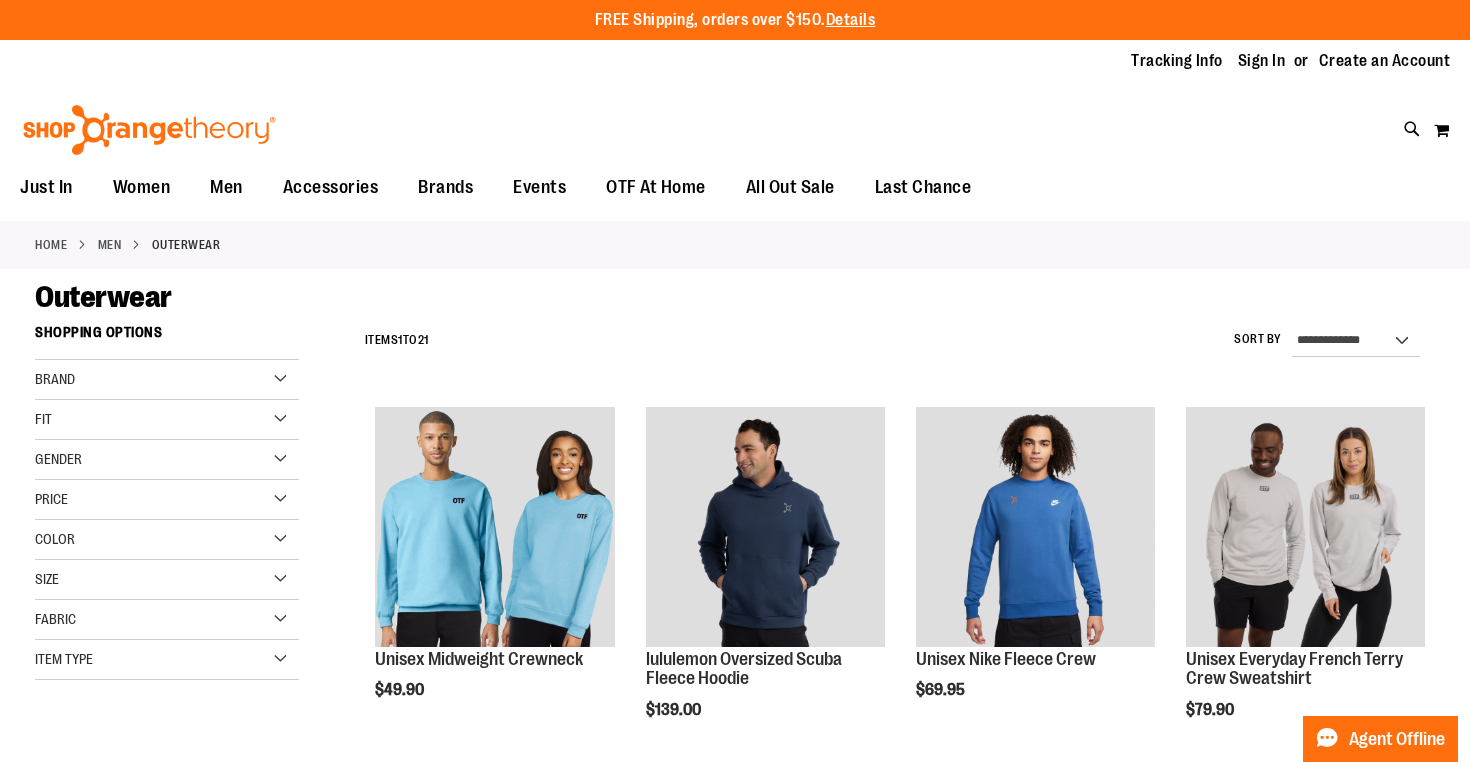 scroll, scrollTop: 0, scrollLeft: 0, axis: both 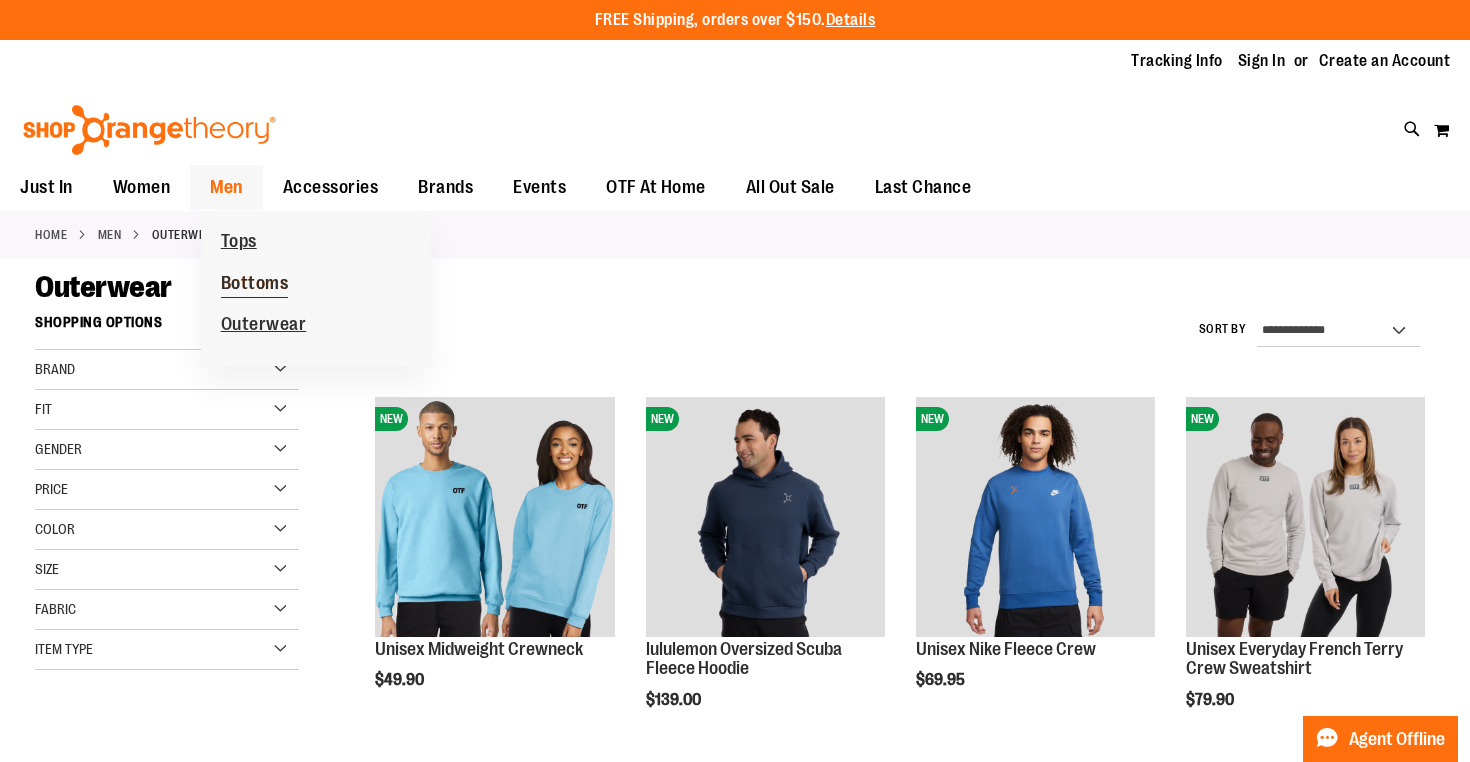 click on "Bottoms" at bounding box center (255, 285) 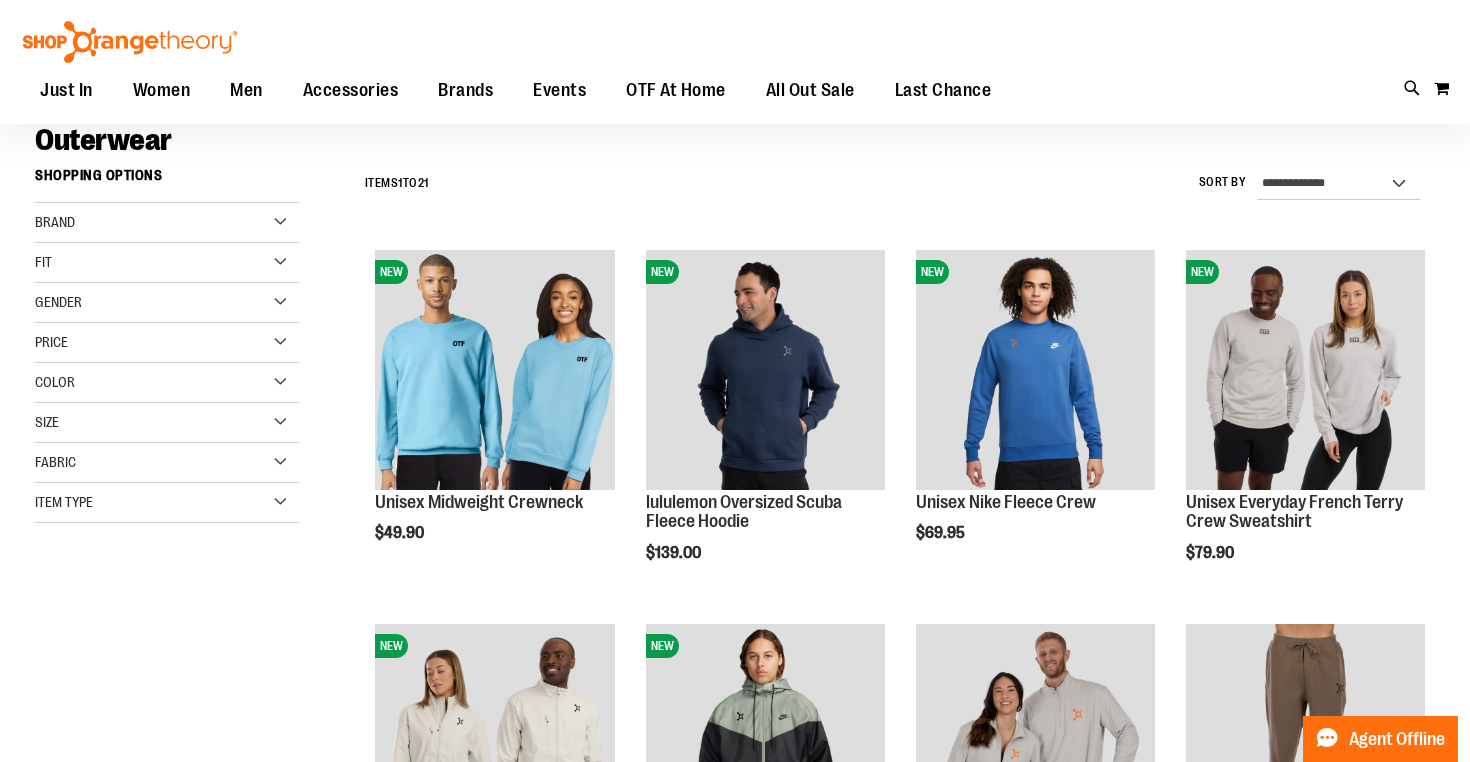 scroll, scrollTop: 235, scrollLeft: 0, axis: vertical 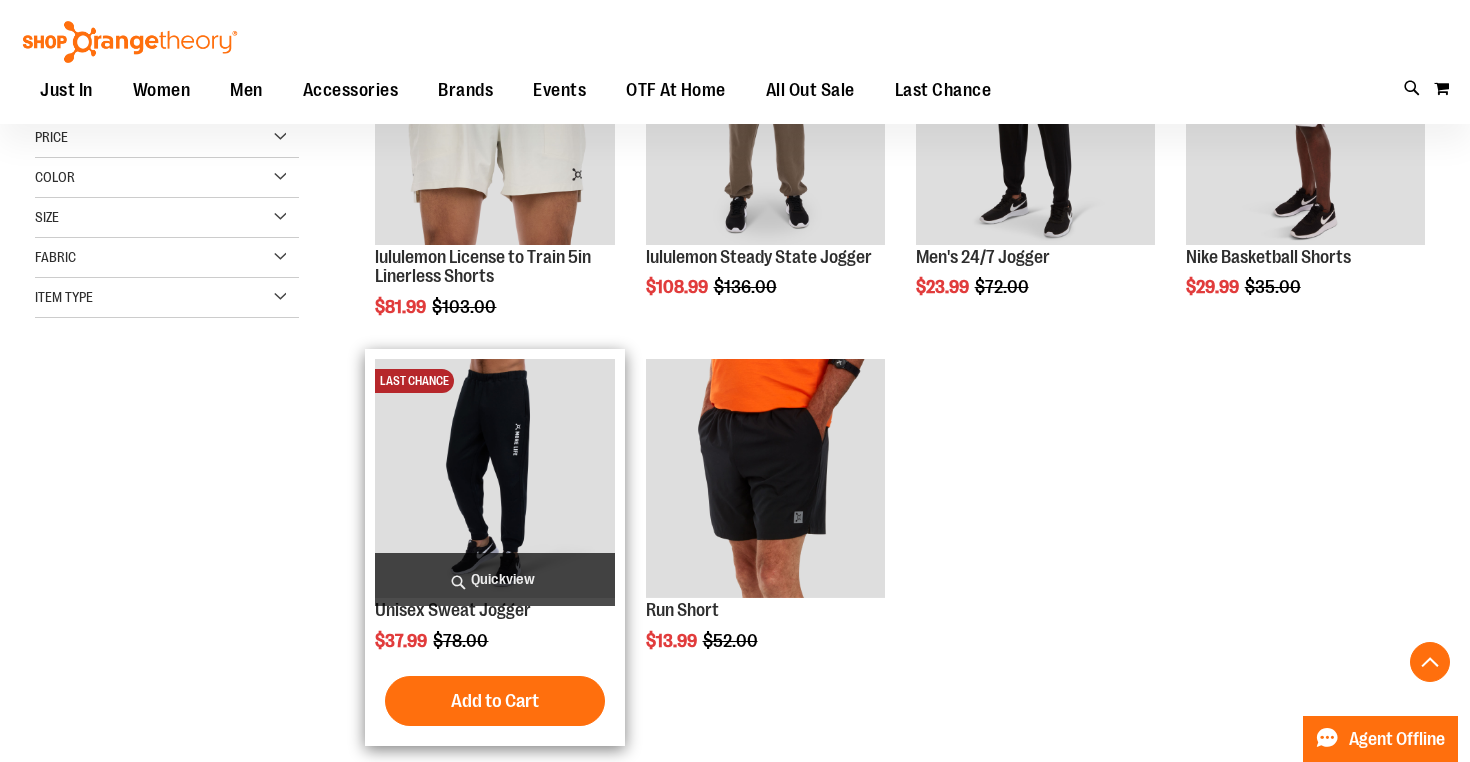 click at bounding box center (494, 478) 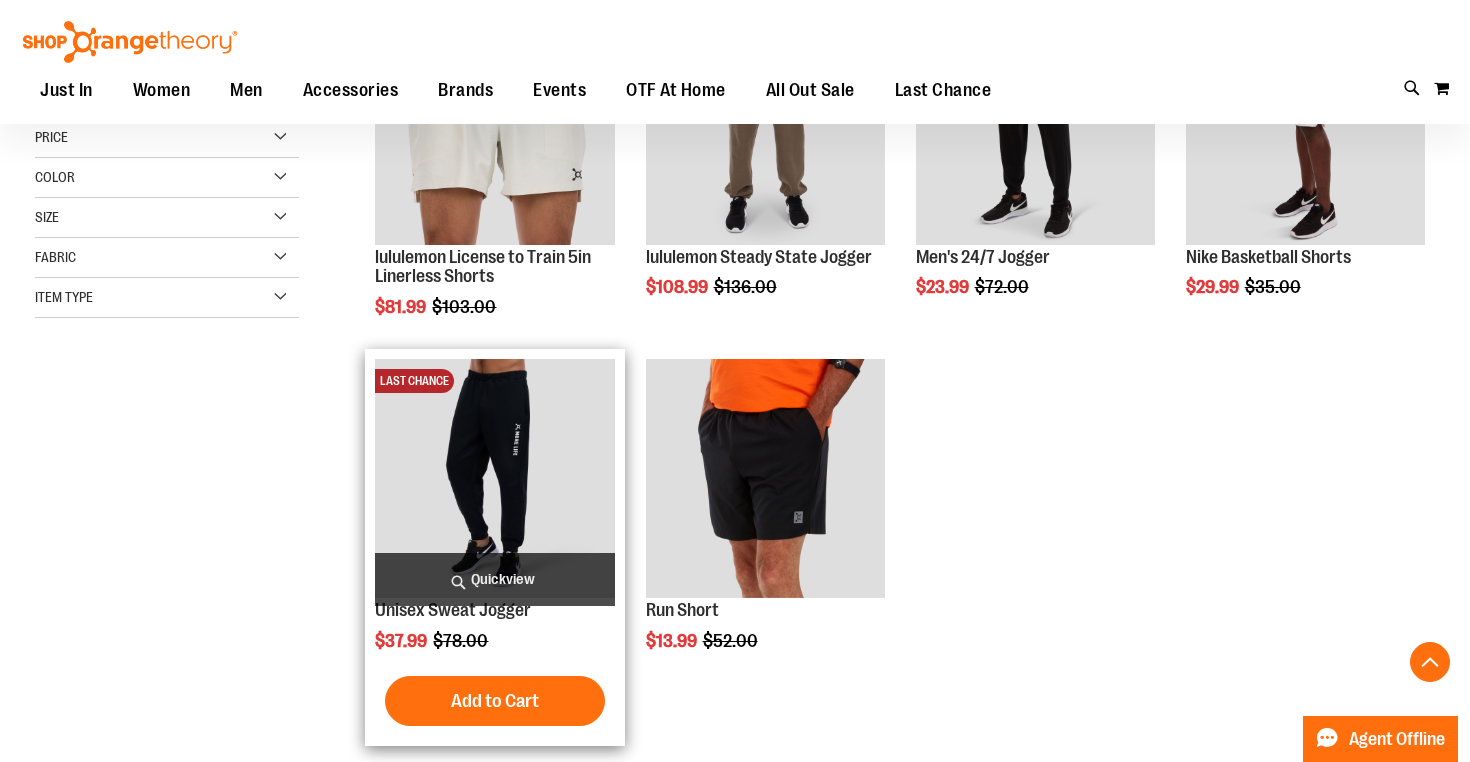 scroll, scrollTop: 403, scrollLeft: 0, axis: vertical 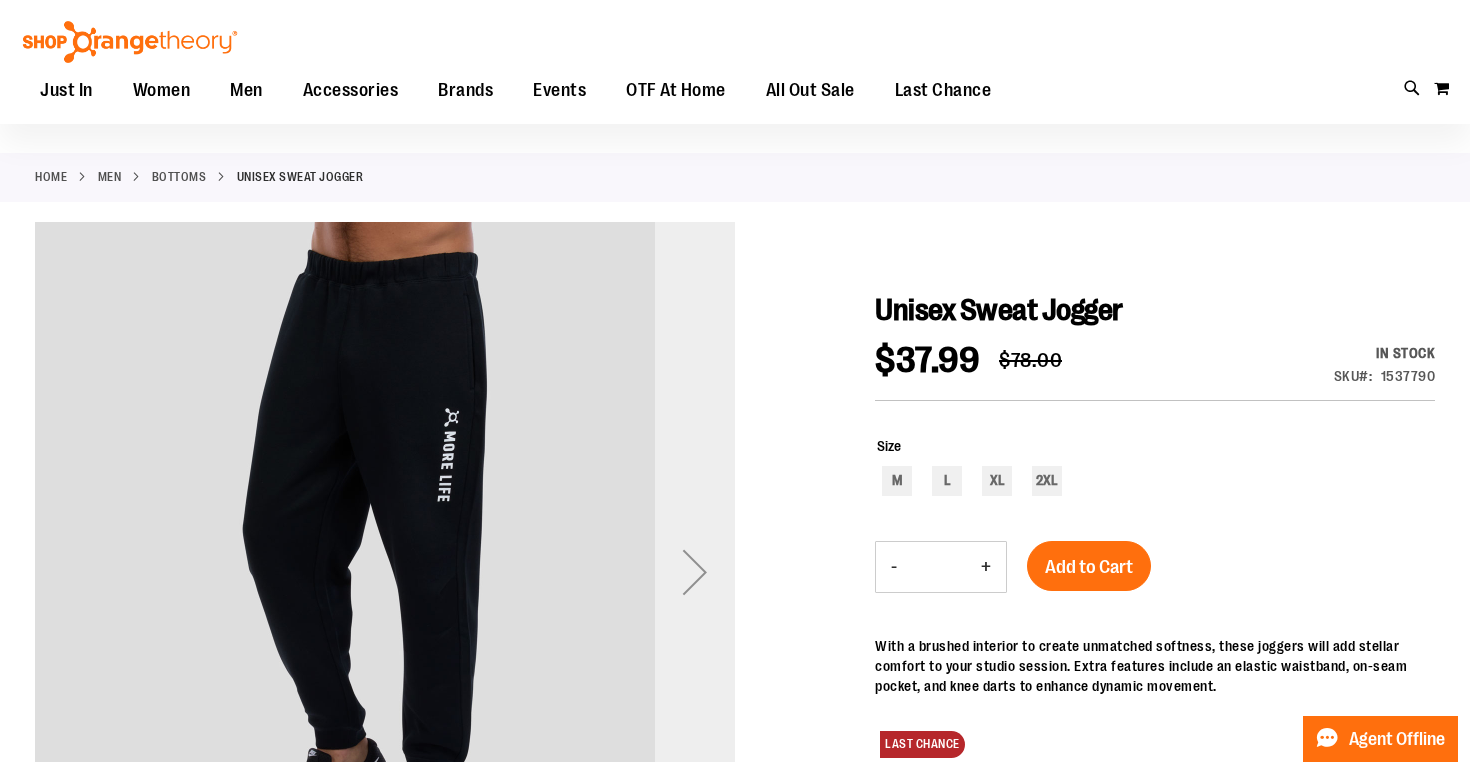 click at bounding box center [695, 572] 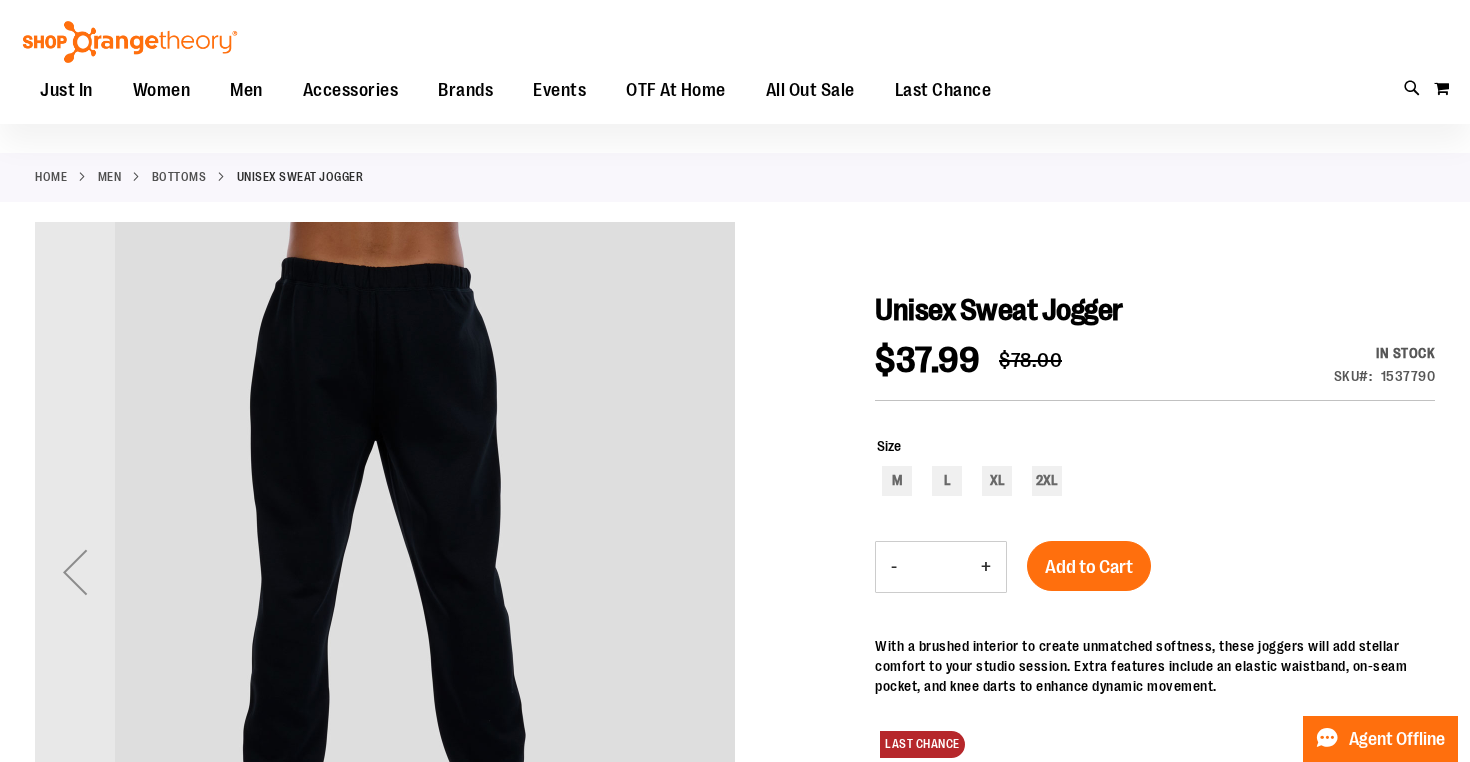 scroll, scrollTop: 0, scrollLeft: 0, axis: both 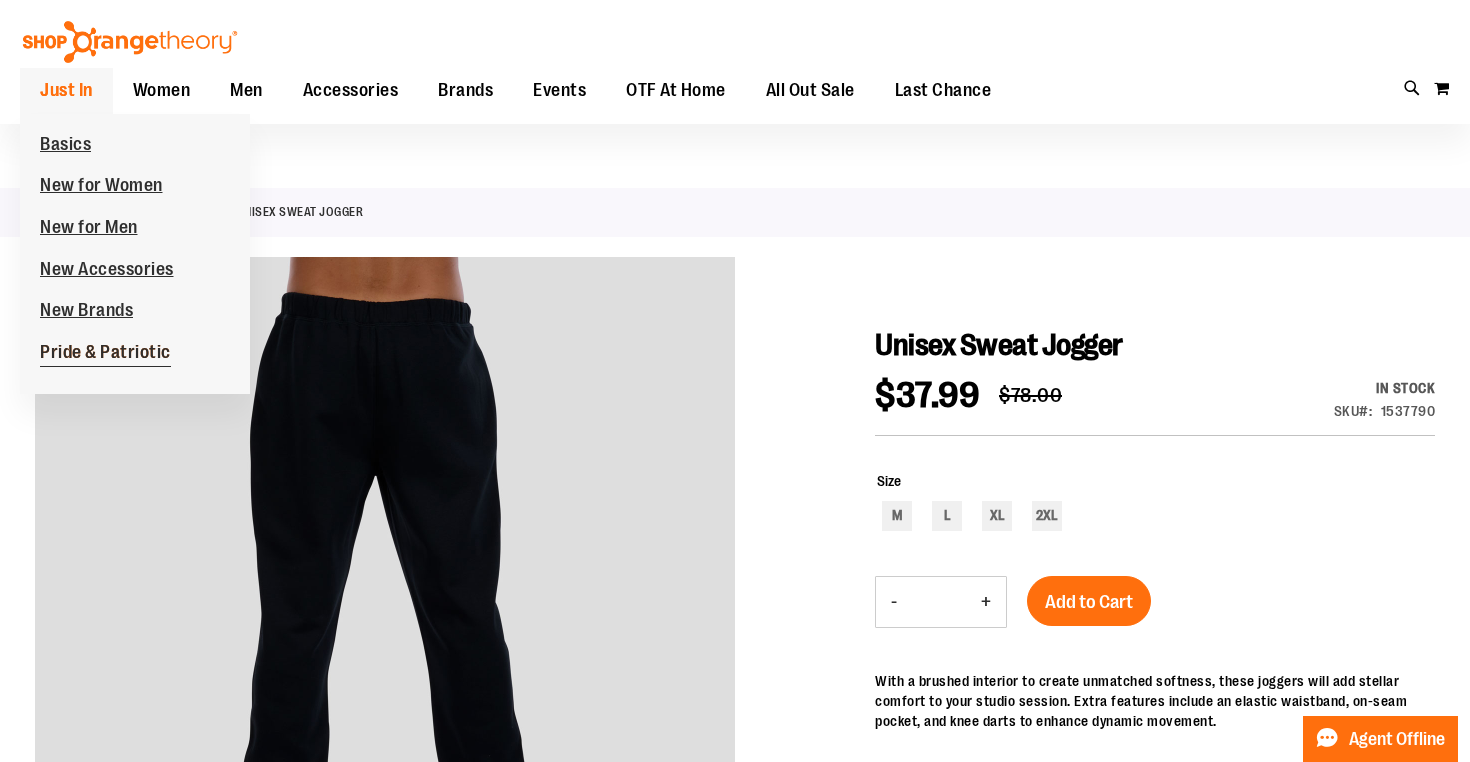 click on "Pride & Patriotic" at bounding box center [105, 354] 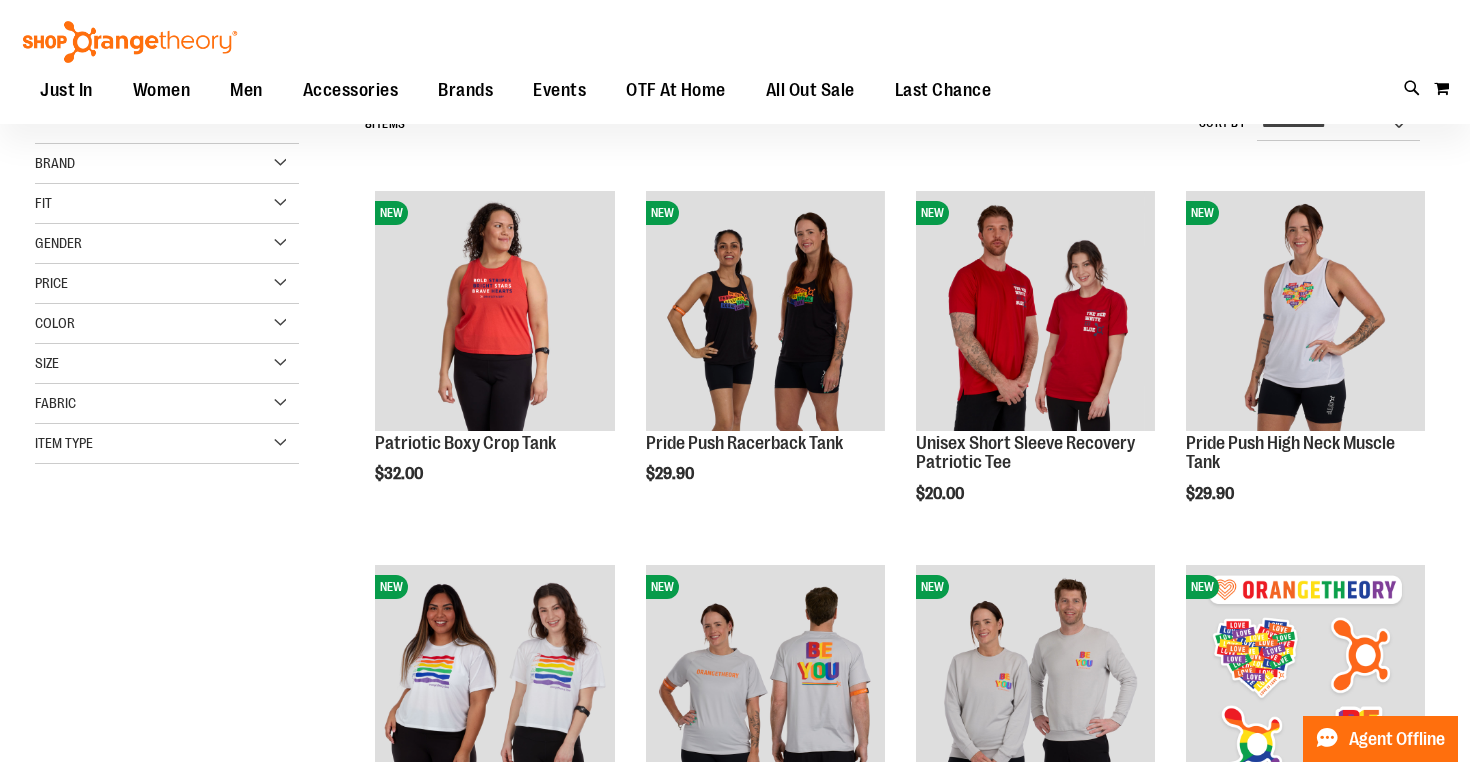 scroll, scrollTop: 0, scrollLeft: 0, axis: both 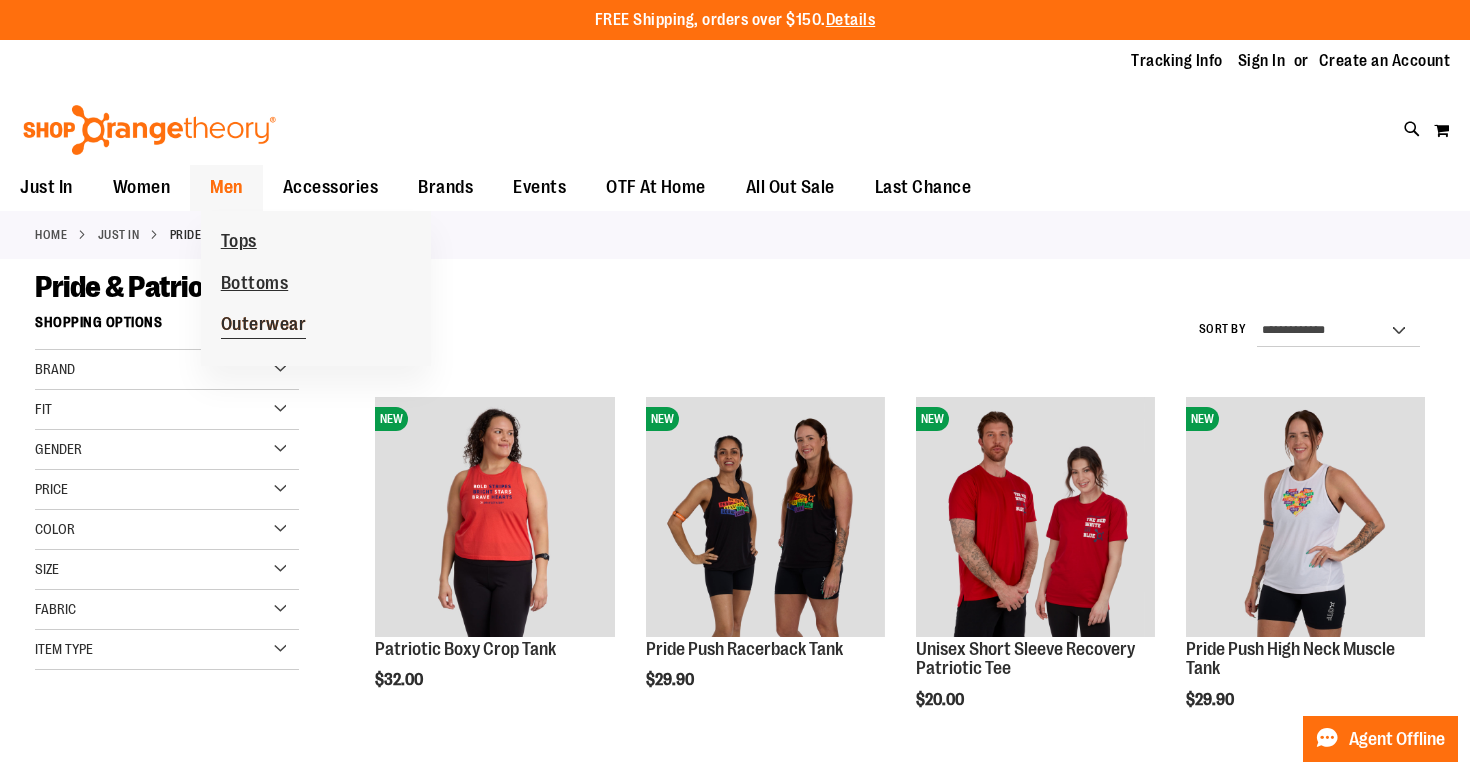 click on "Outerwear" at bounding box center [264, 326] 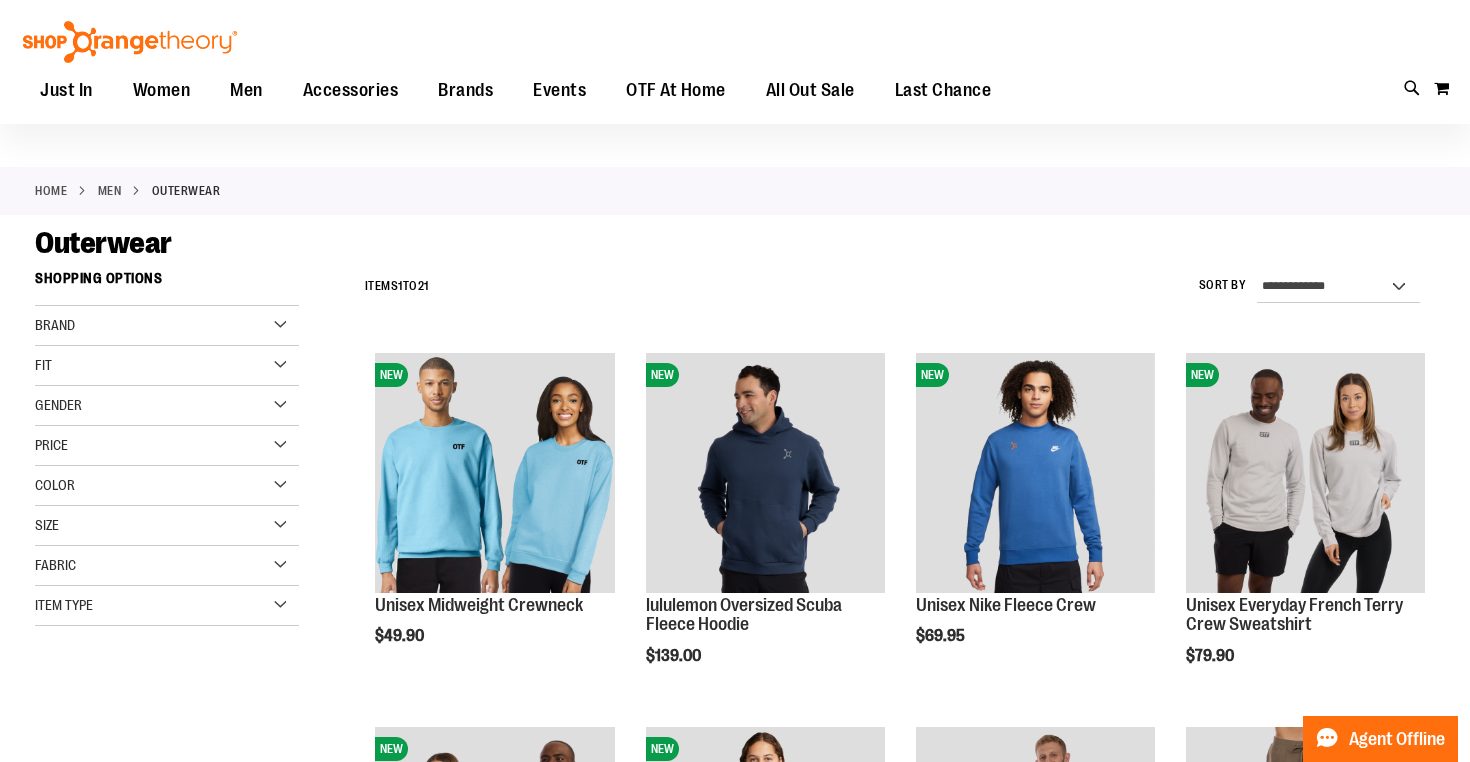 scroll, scrollTop: 68, scrollLeft: 0, axis: vertical 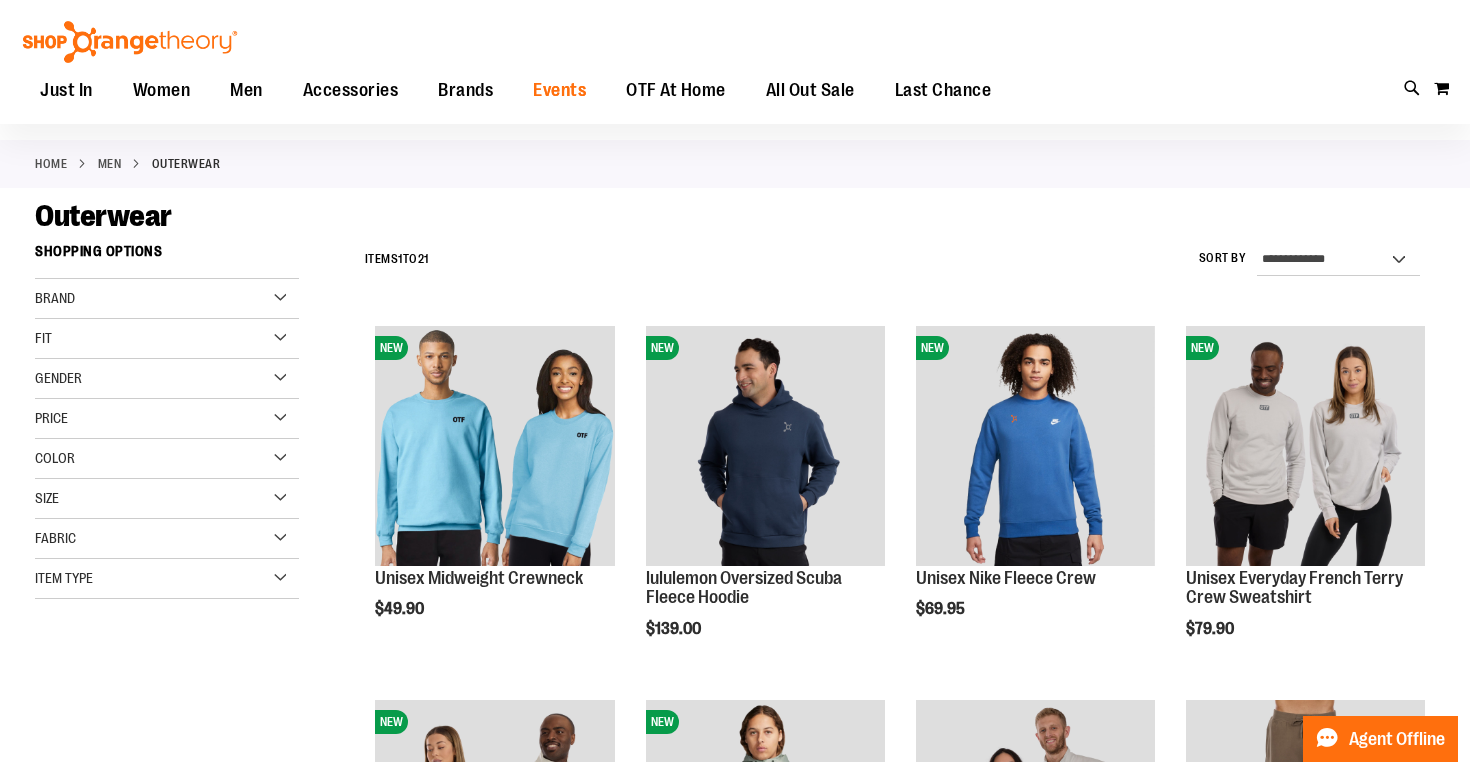 click on "Events" at bounding box center (559, 90) 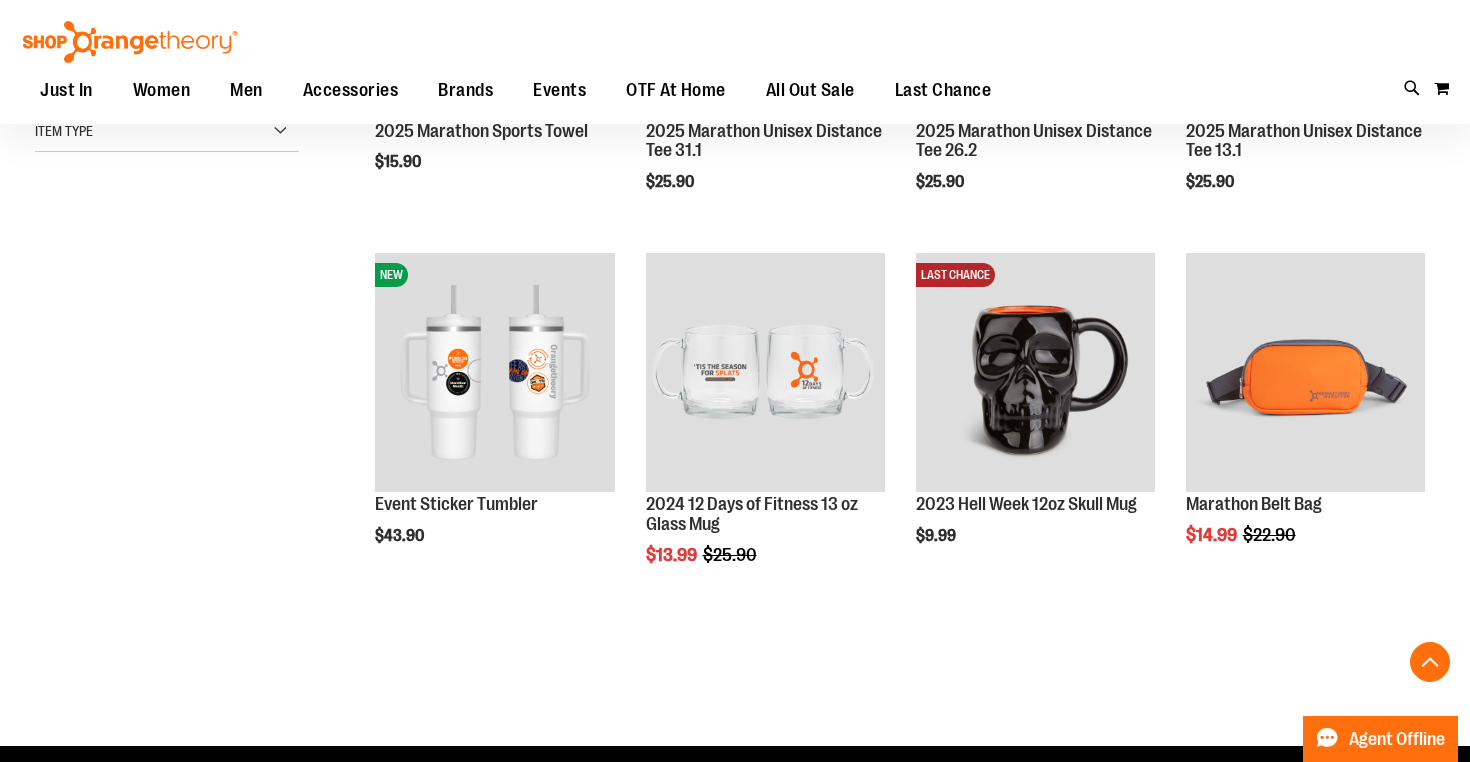 scroll, scrollTop: 518, scrollLeft: 0, axis: vertical 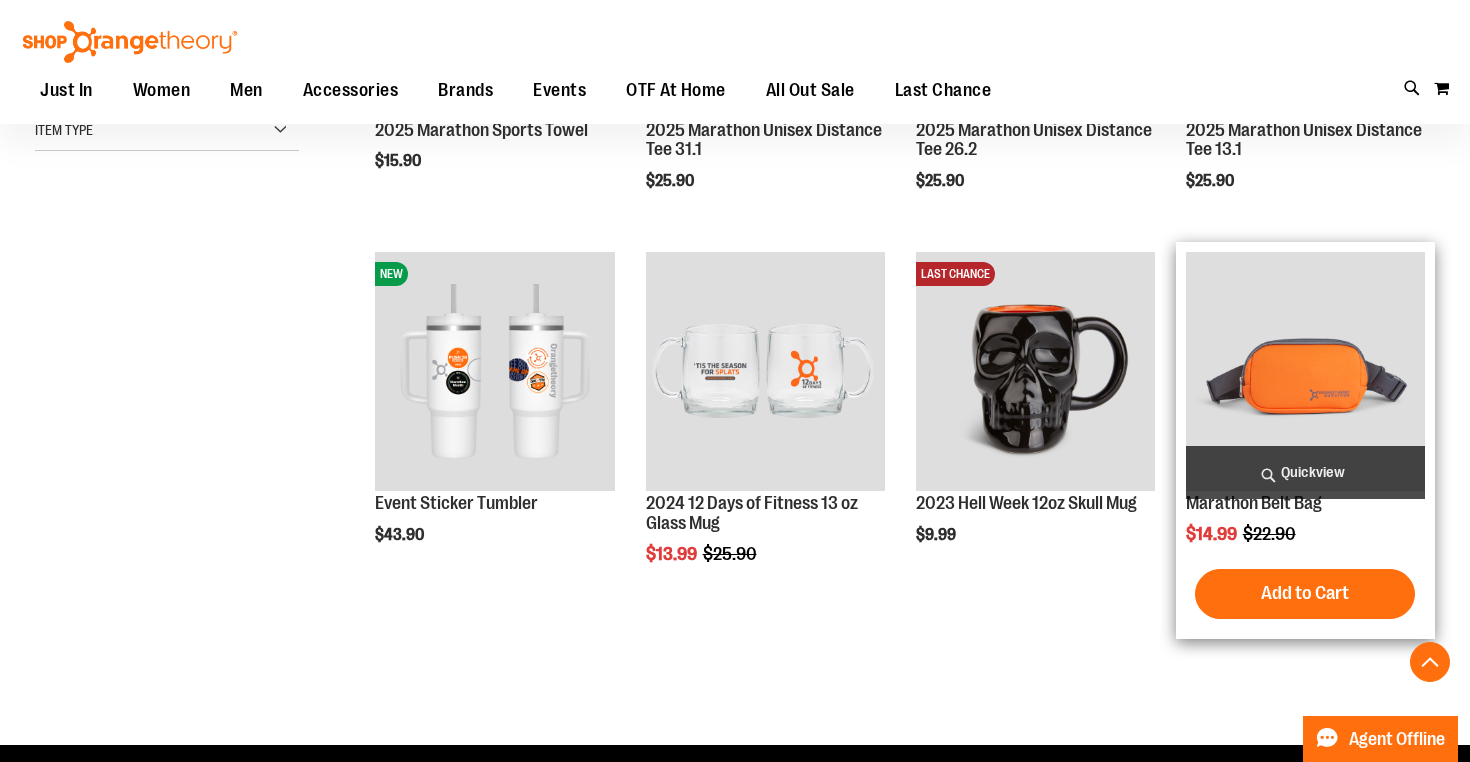 click at bounding box center (1305, 371) 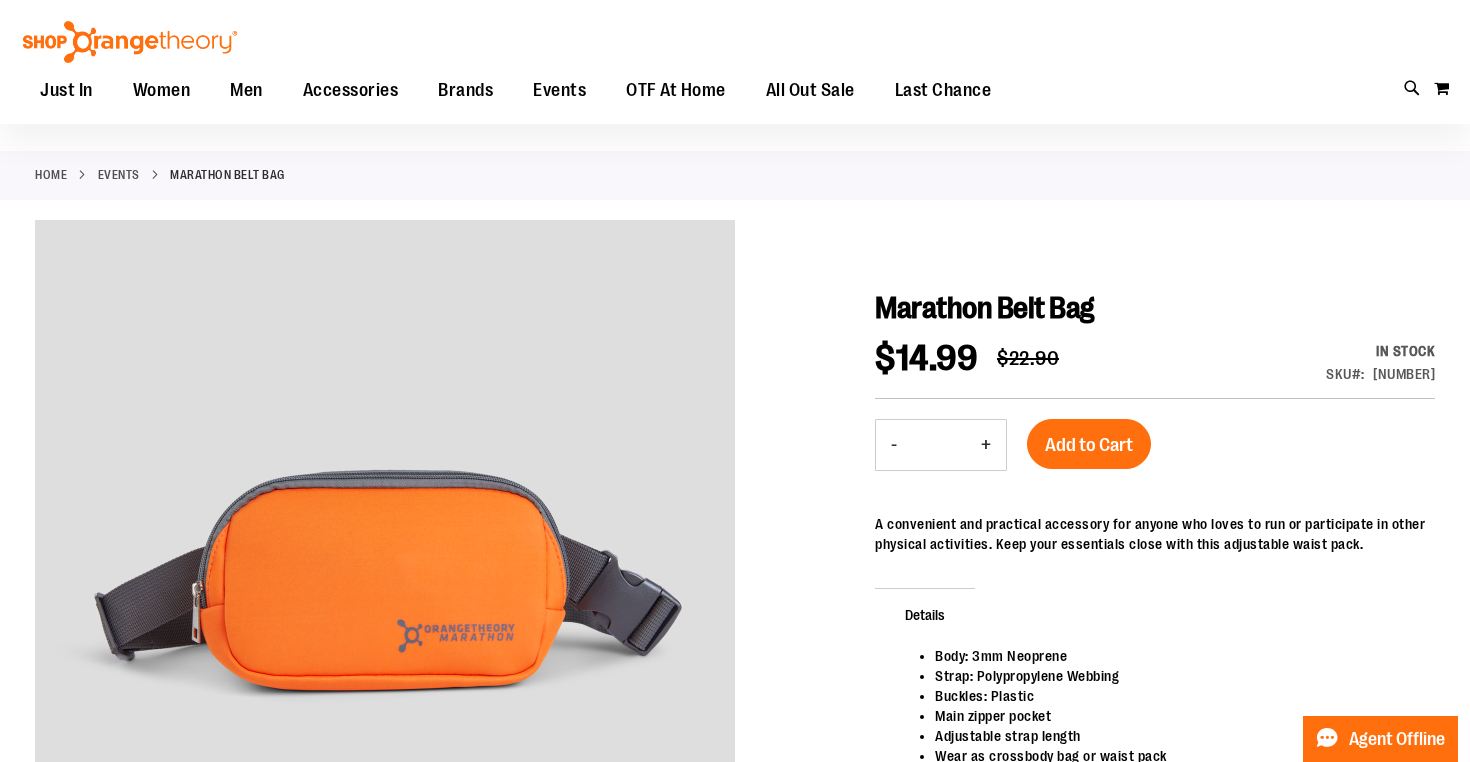scroll, scrollTop: 0, scrollLeft: 0, axis: both 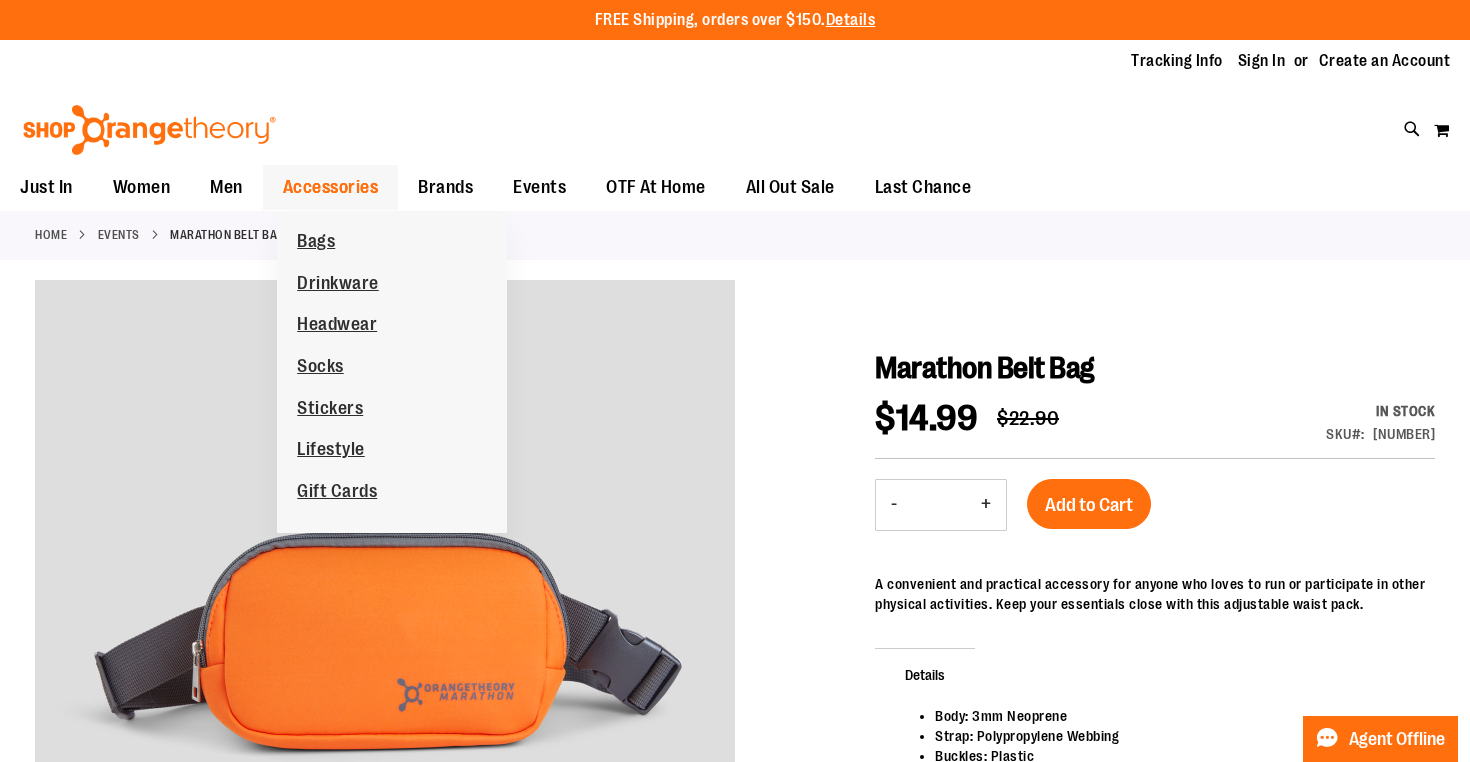 click on "Accessories" at bounding box center [331, 187] 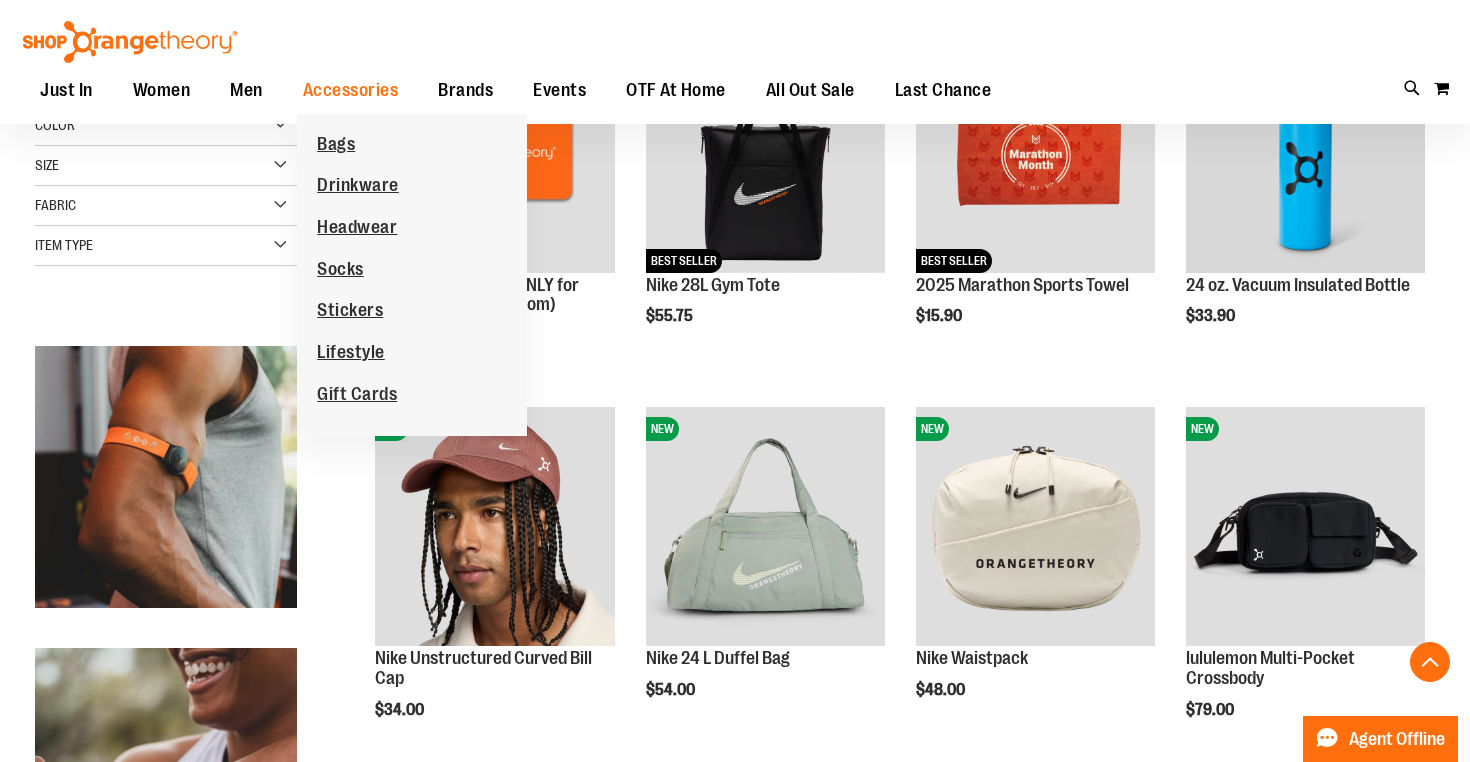 scroll, scrollTop: 374, scrollLeft: 0, axis: vertical 